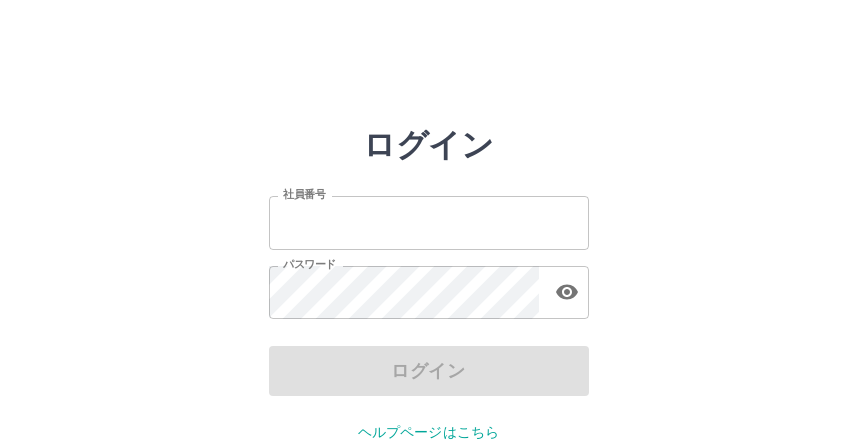 scroll, scrollTop: 0, scrollLeft: 0, axis: both 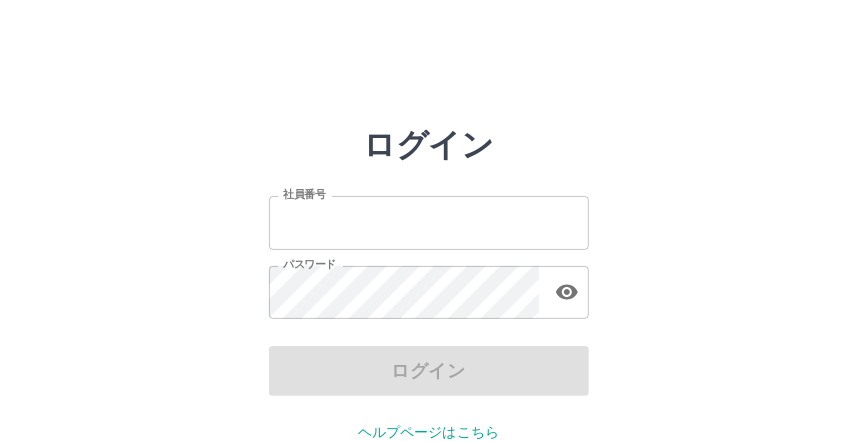 type on "*******" 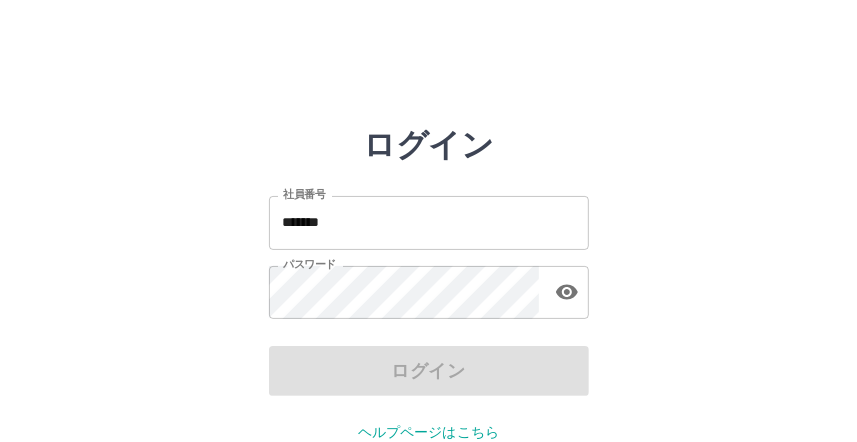 click on "ログイン" at bounding box center (429, 371) 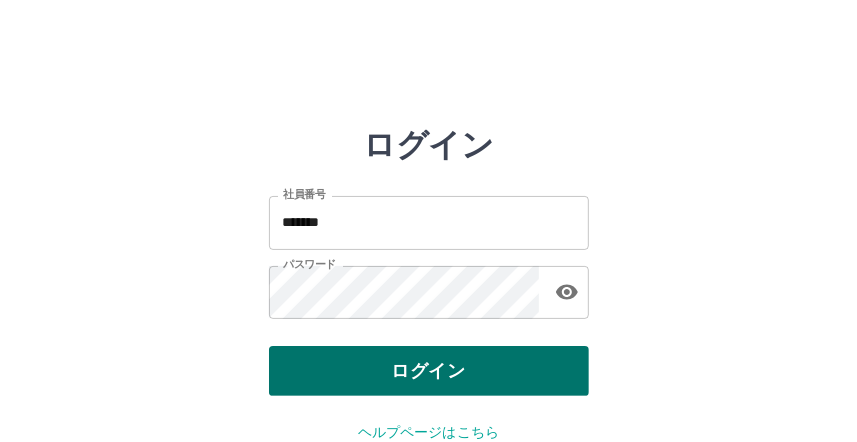 click on "ログイン" at bounding box center (429, 371) 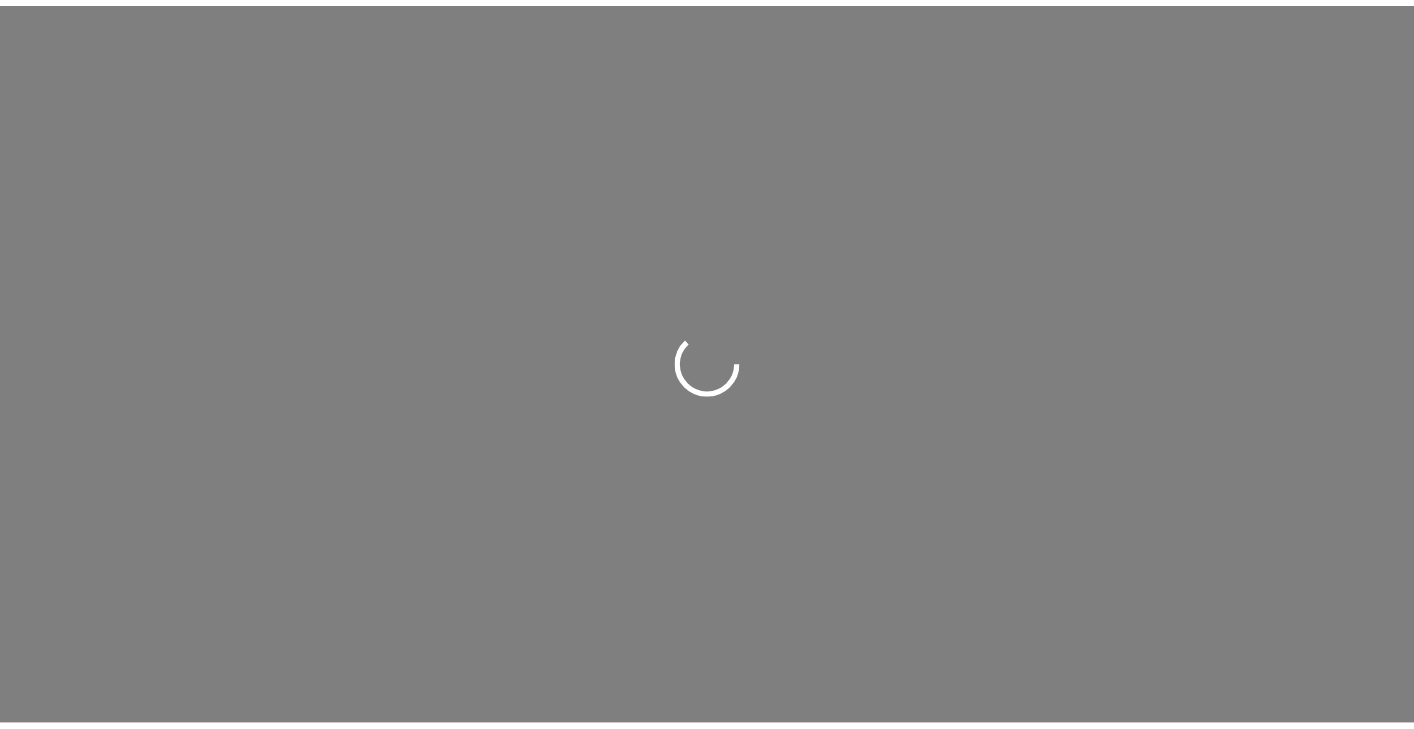 scroll, scrollTop: 0, scrollLeft: 0, axis: both 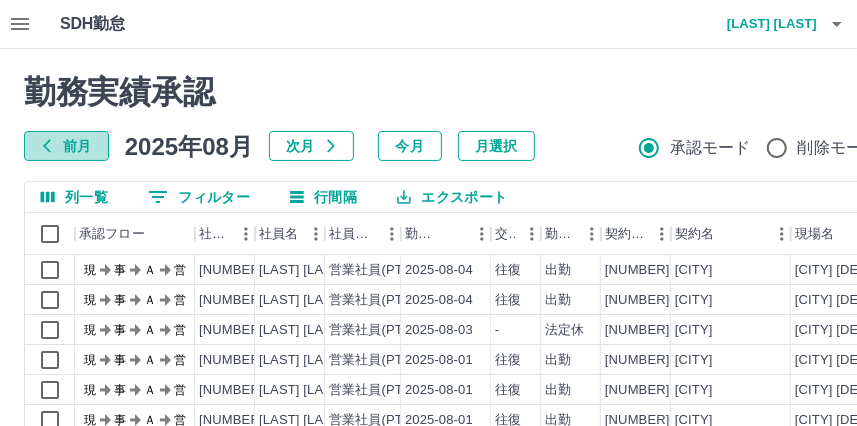 click on "前月" at bounding box center [66, 146] 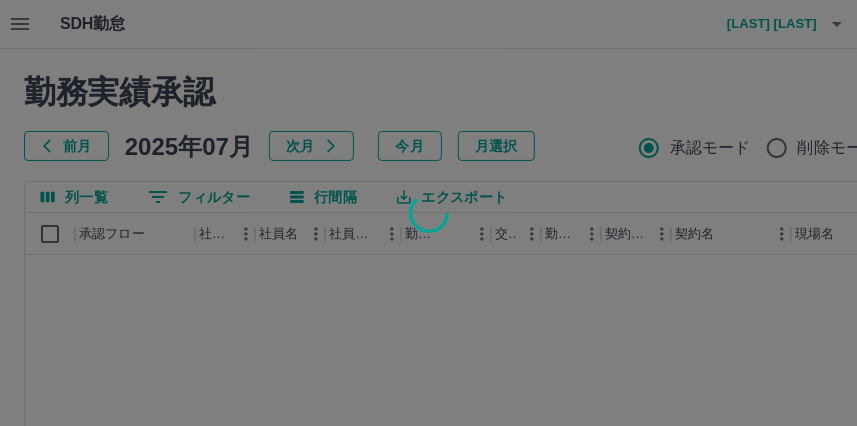 type 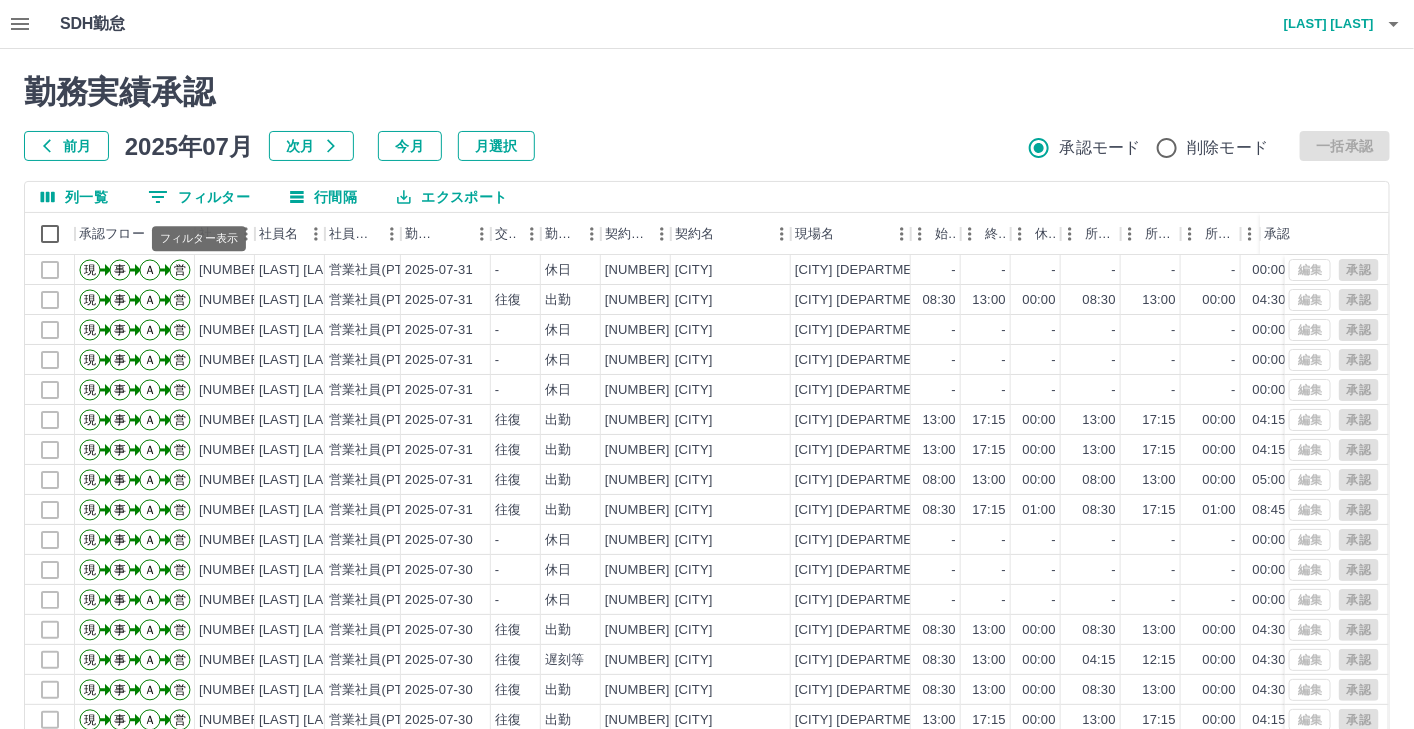 click on "0 フィルター" at bounding box center (199, 197) 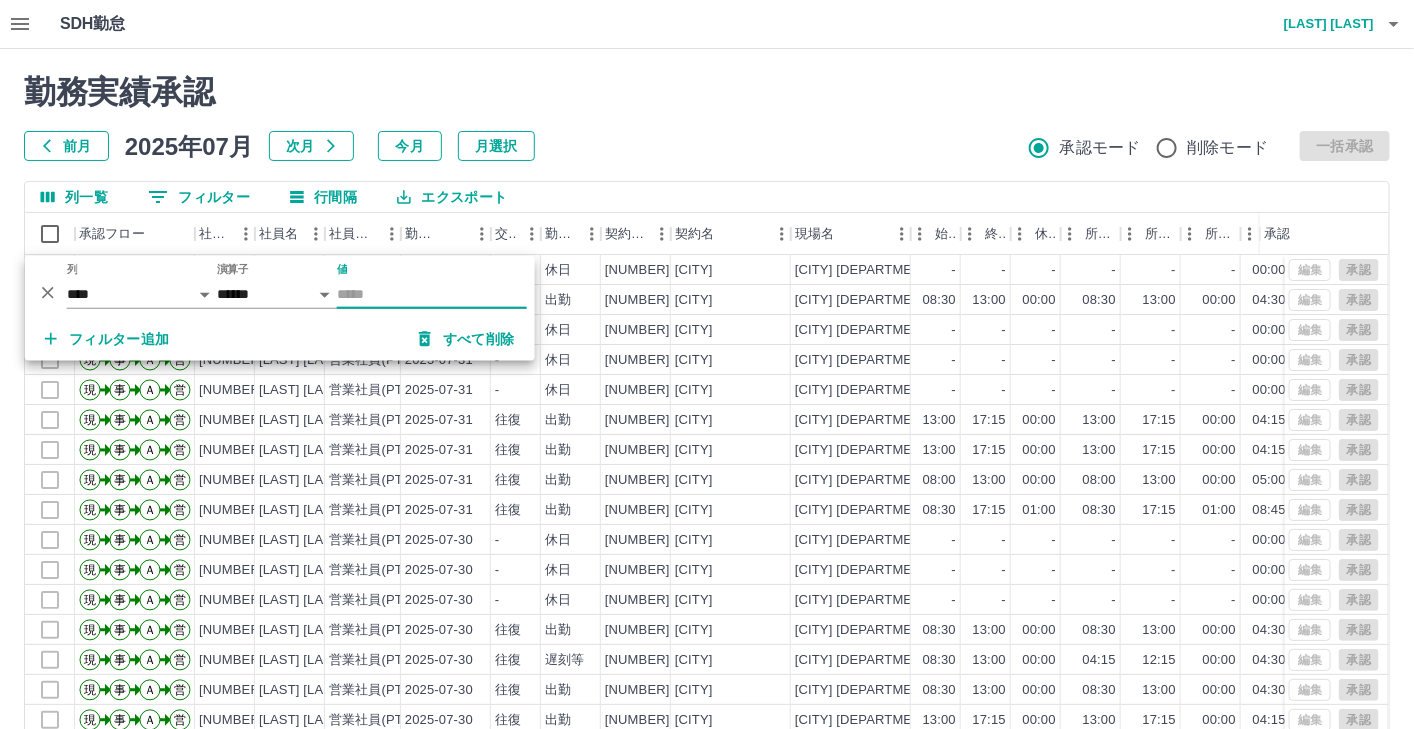 type on "*" 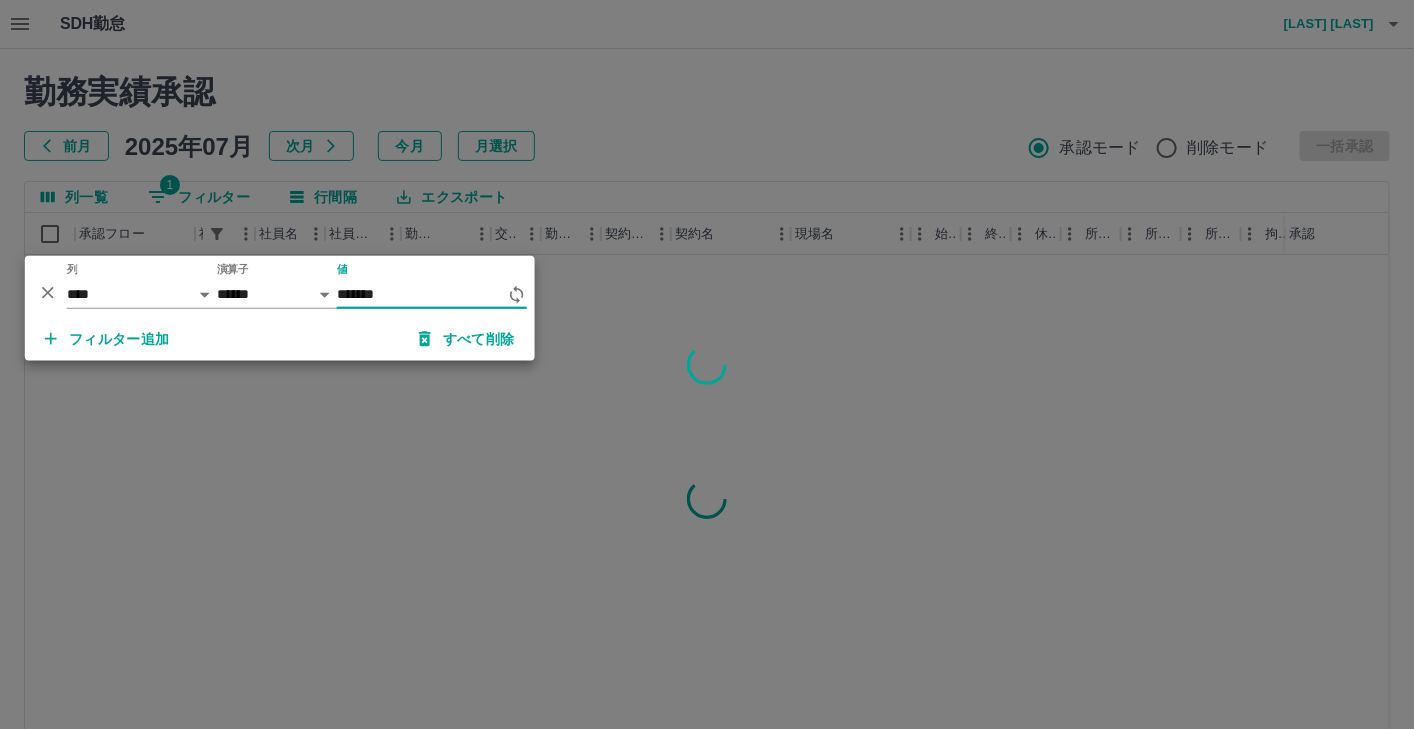 type on "*******" 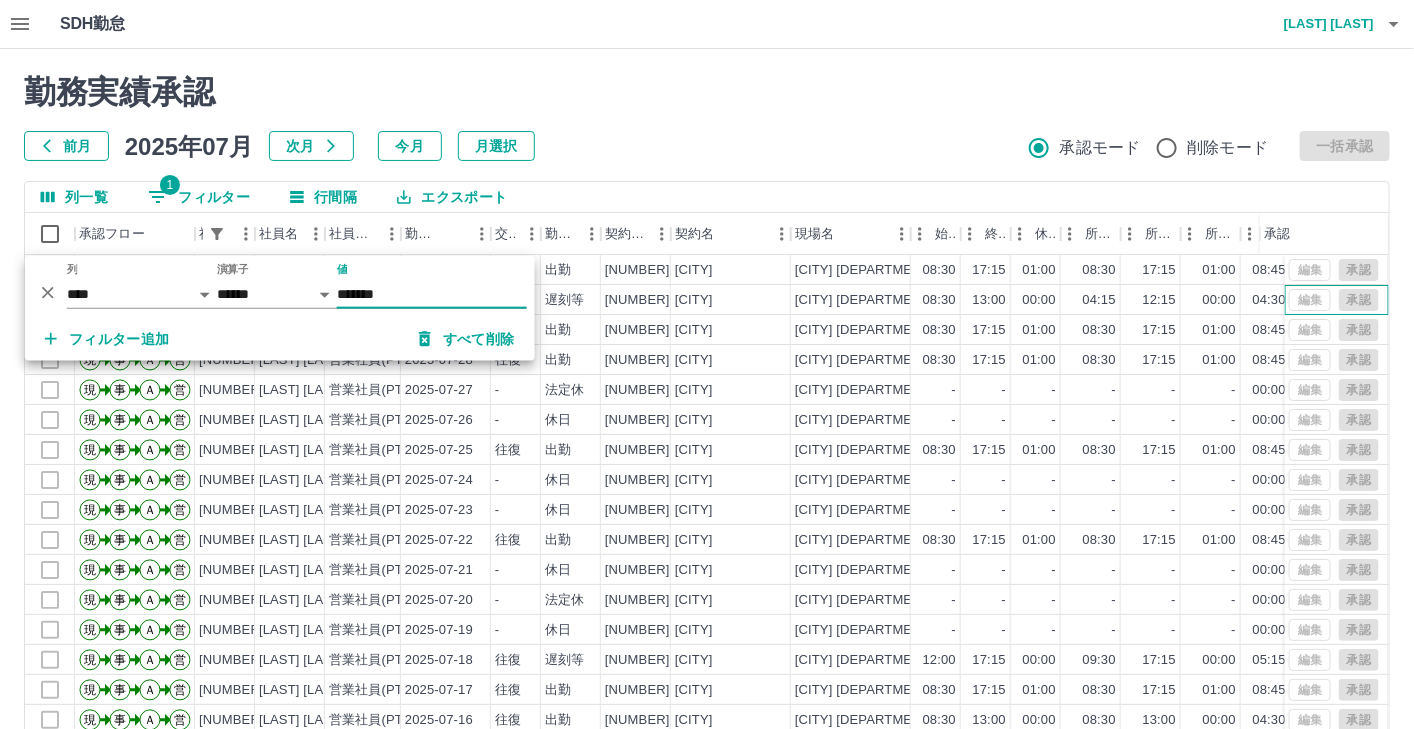 click on "編集 承認" at bounding box center (1334, 300) 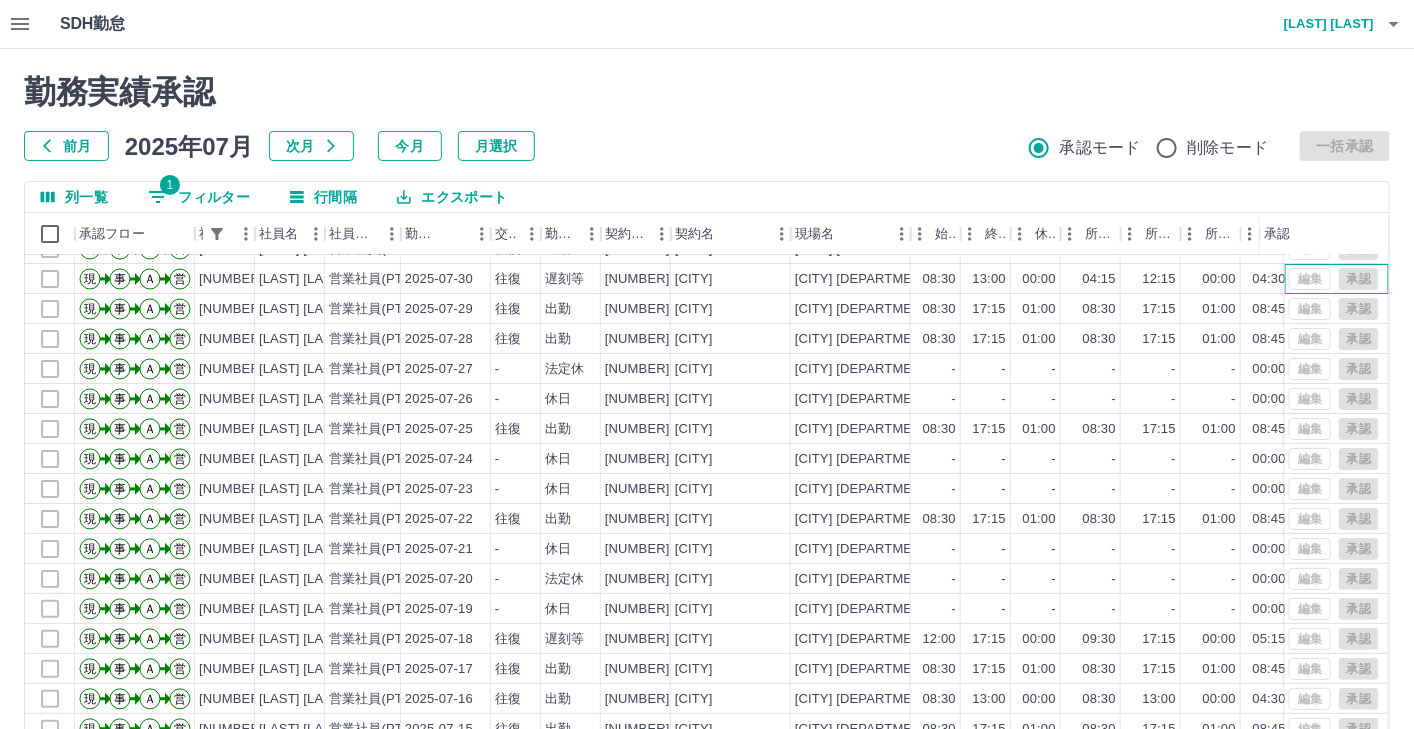 scroll, scrollTop: 8, scrollLeft: 0, axis: vertical 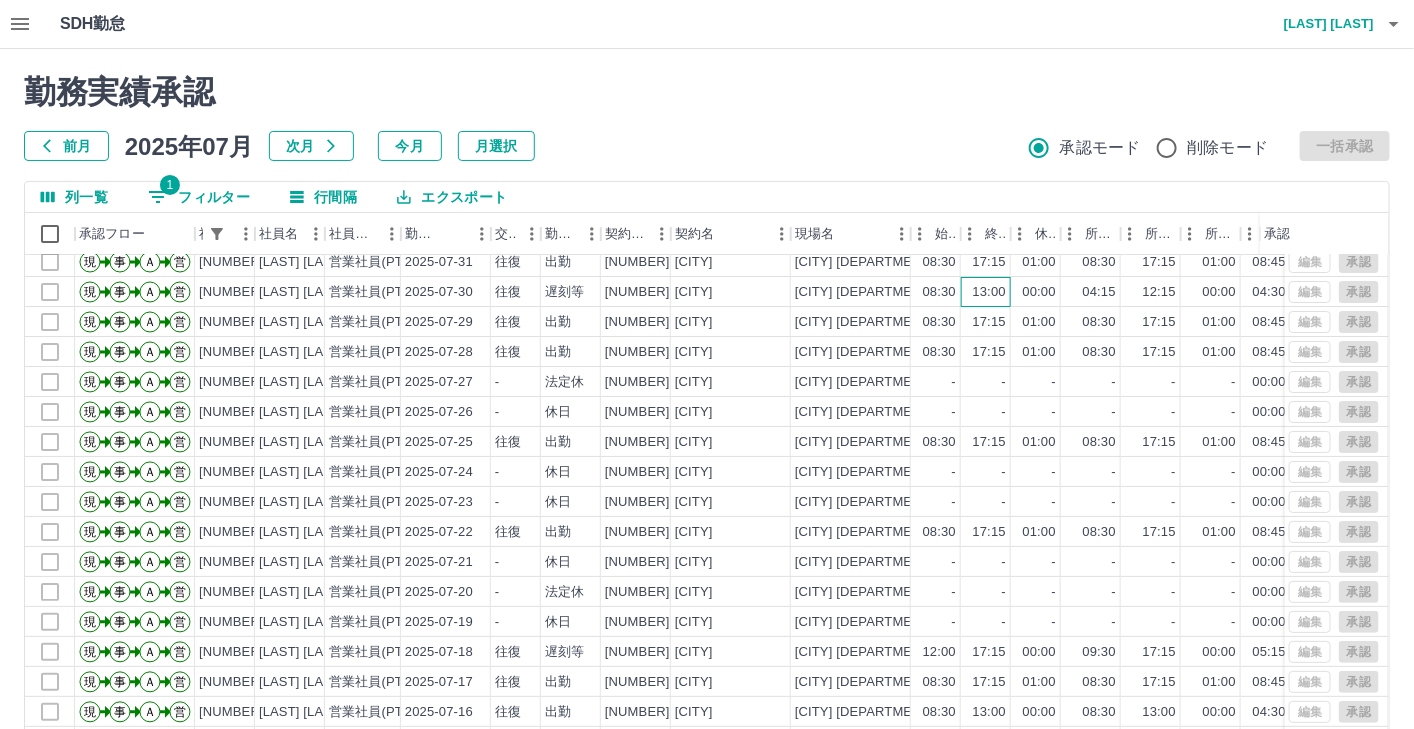 click on "13:00" at bounding box center [989, 292] 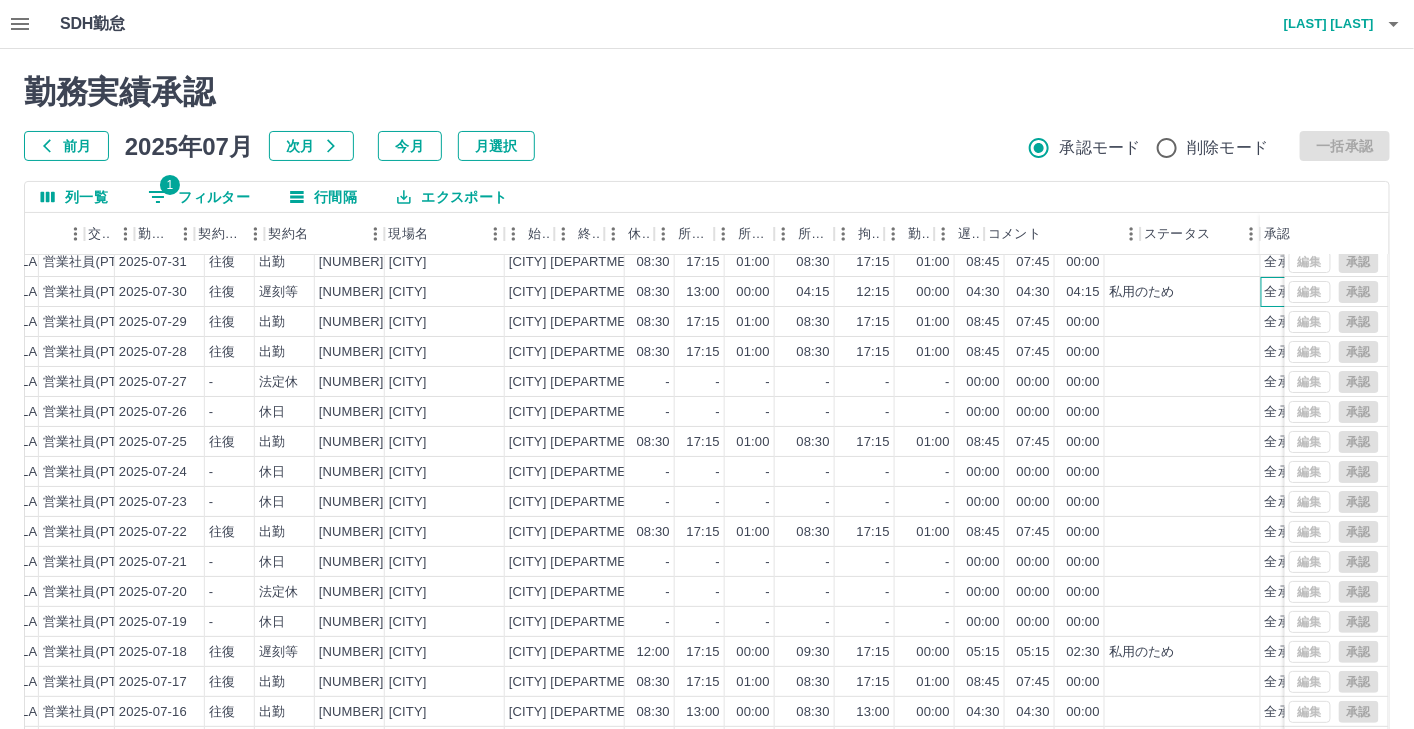 scroll, scrollTop: 8, scrollLeft: 406, axis: both 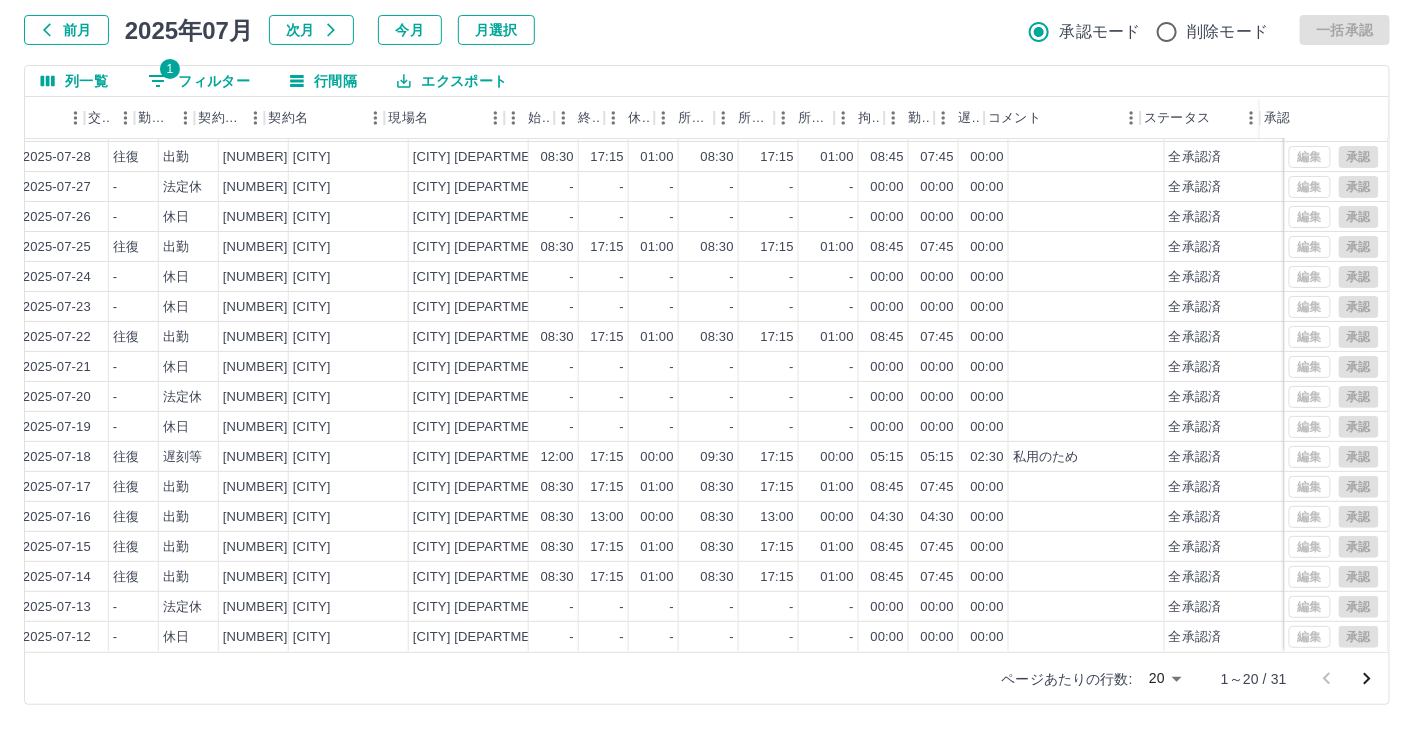 click on "1 フィルター" at bounding box center (199, 81) 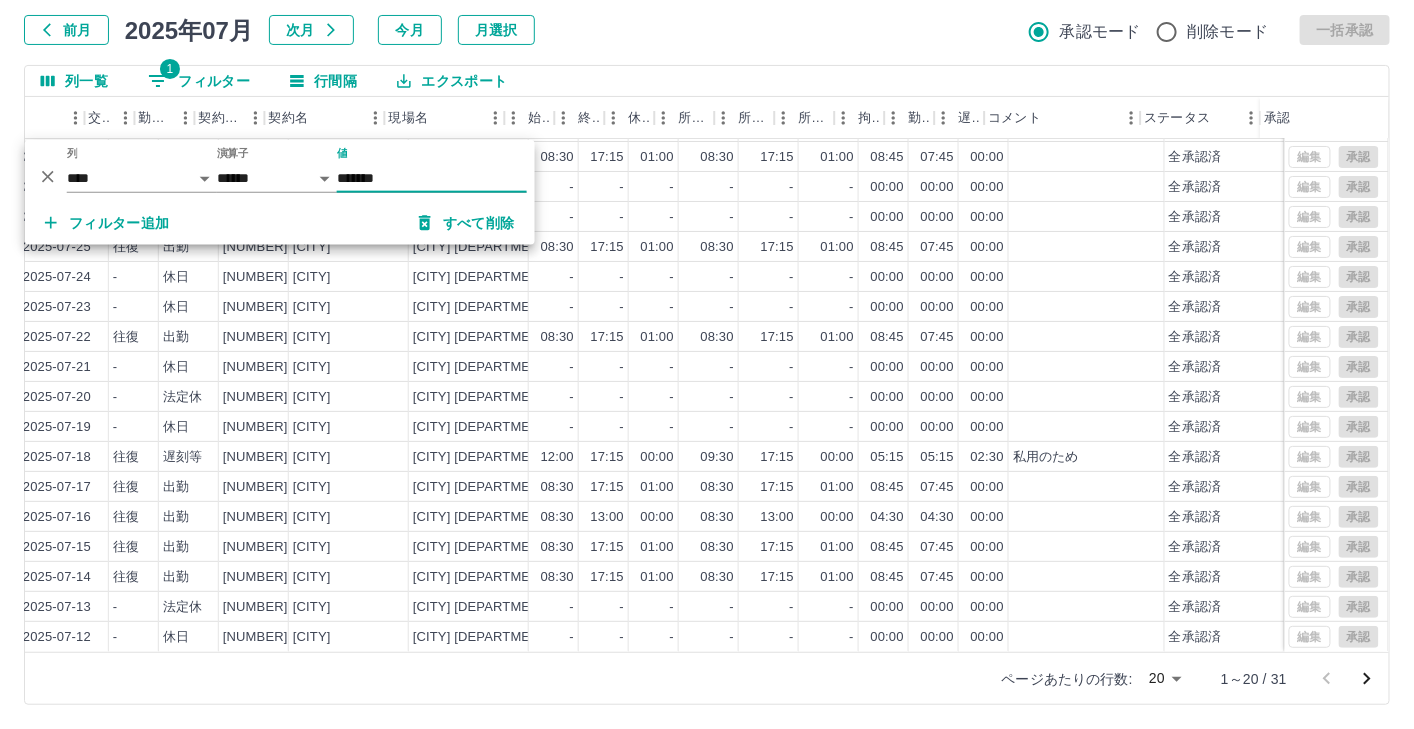 click on "次月" at bounding box center [311, 30] 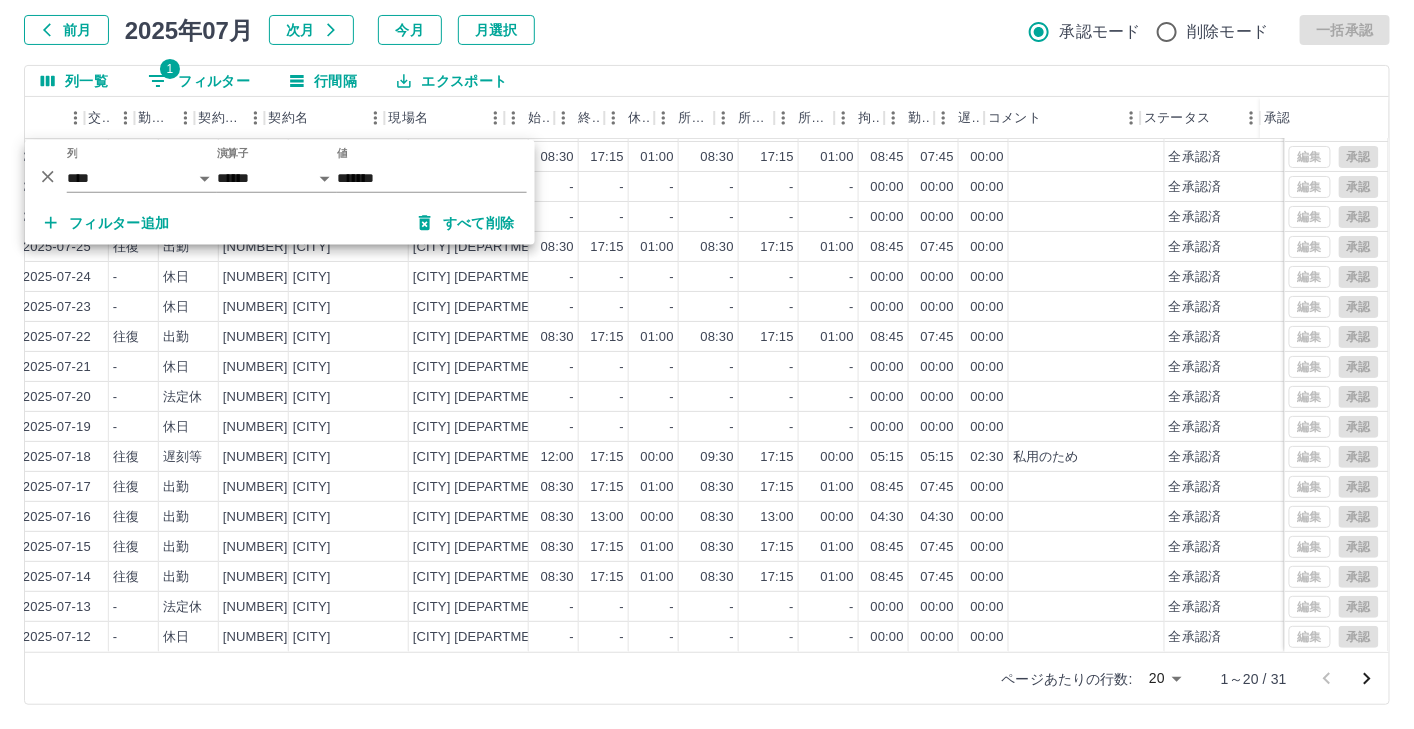 scroll, scrollTop: 0, scrollLeft: 0, axis: both 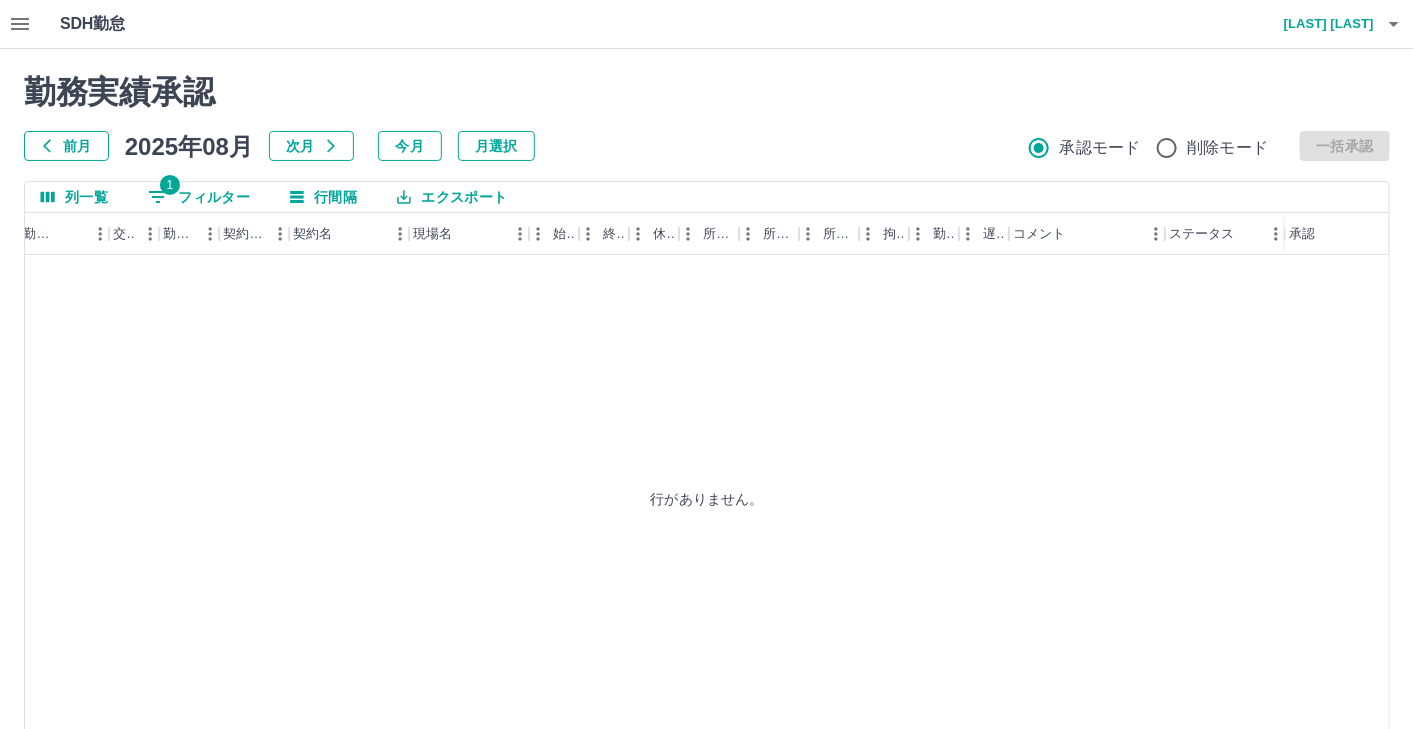 click on "行がありません。" at bounding box center [707, 498] 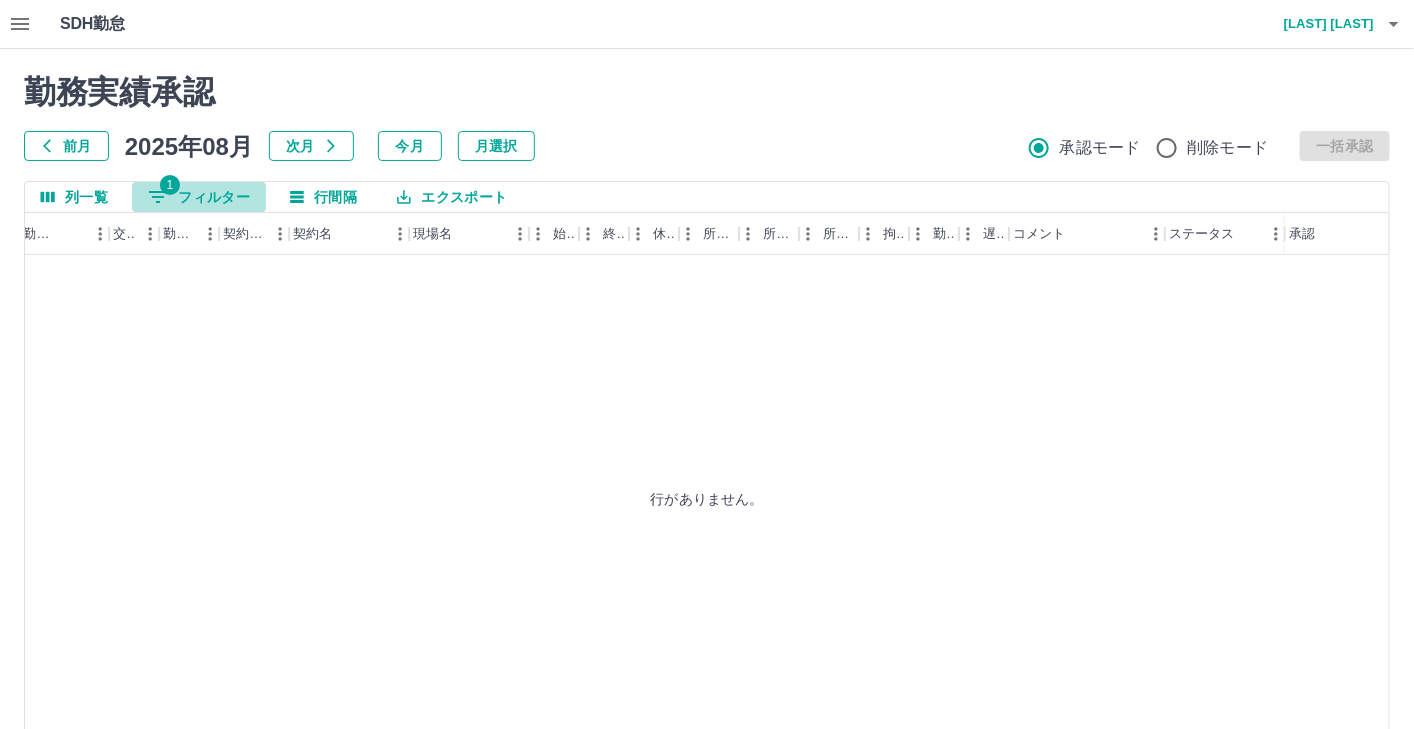 click on "1 フィルター" at bounding box center (199, 197) 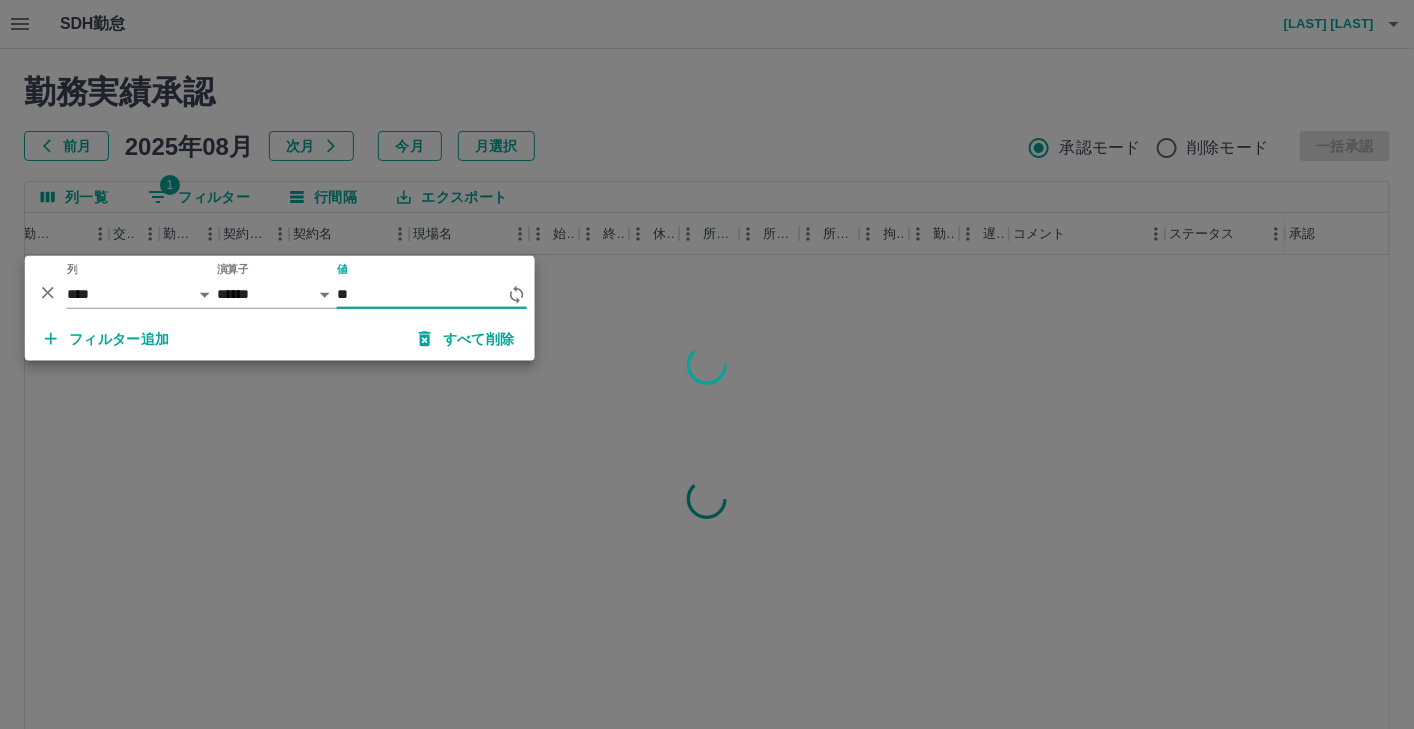 type on "*" 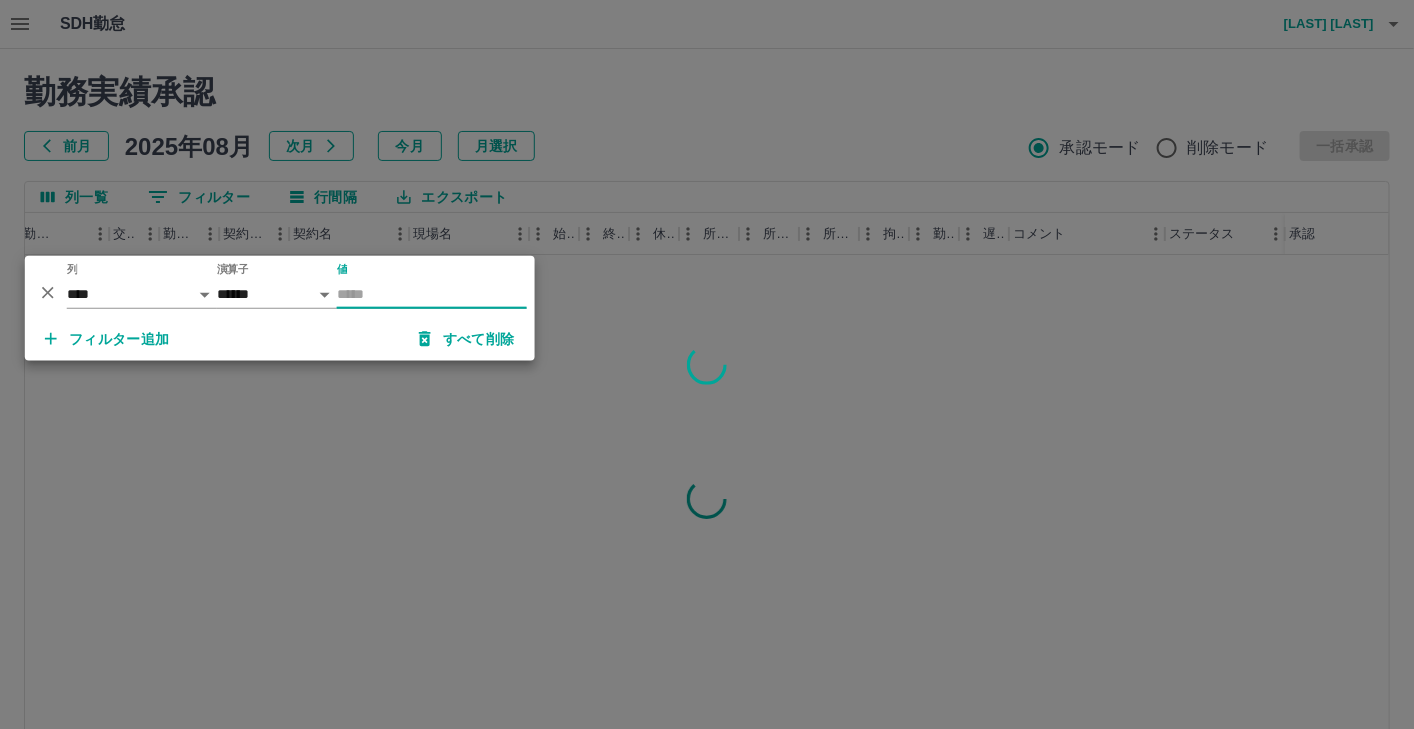 type 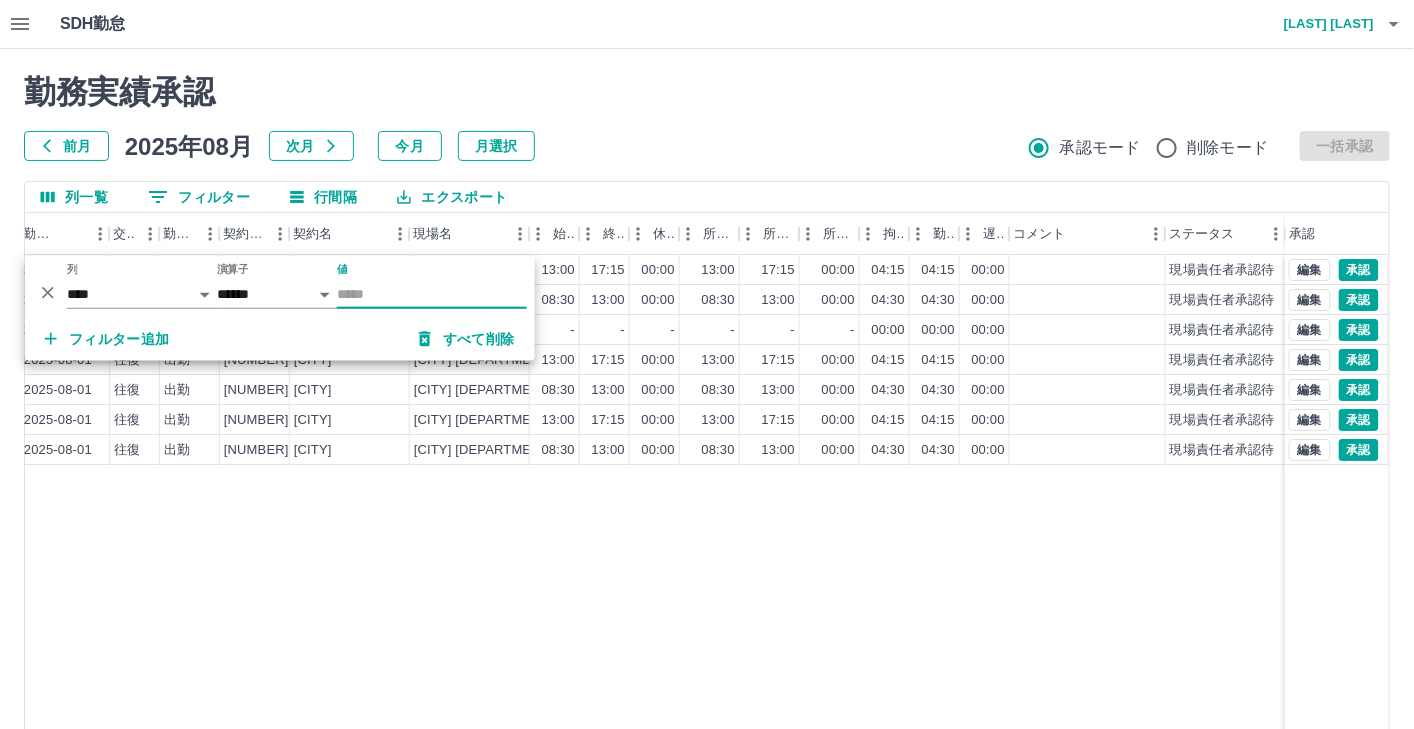 click on "坂本　圭子 営業社員(PT契約) 2025-08-04 往復 出勤 43592001 日光市 日光市役所市民課 13:00 17:15 00:00 13:00 17:15 00:00 04:15 04:15 00:00 現場責任者承認待 增川　伸枝 営業社員(PT契約) 2025-08-04 往復 出勤 43592001 日光市 日光市役所市民課 08:30 13:00 00:00 08:30 13:00 00:00 04:30 04:30 00:00 現場責任者承認待 坂本　圭子 営業社員(PT契約) 2025-08-03  -  法定休 43592001 日光市 日光市役所市民課 - - - - - - 00:00 00:00 00:00 現場責任者承認待 增川　伸枝 営業社員(PT契約) 2025-08-01 往復 出勤 43592001 日光市 日光市役所市民課 13:00 17:15 00:00 13:00 17:15 00:00 04:15 04:15 00:00 現場責任者承認待 高橋　香織 営業社員(PT契約) 2025-08-01 往復 出勤 43592001 日光市 日光市役所市民課 08:30 13:00 00:00 08:30 13:00 00:00 04:30 04:30 00:00 現場責任者承認待 野澤　茂 営業社員(PT契約) 2025-08-01 往復 出勤 43592001 日光市 日光市役所市民課 13:00" at bounding box center [517, 511] 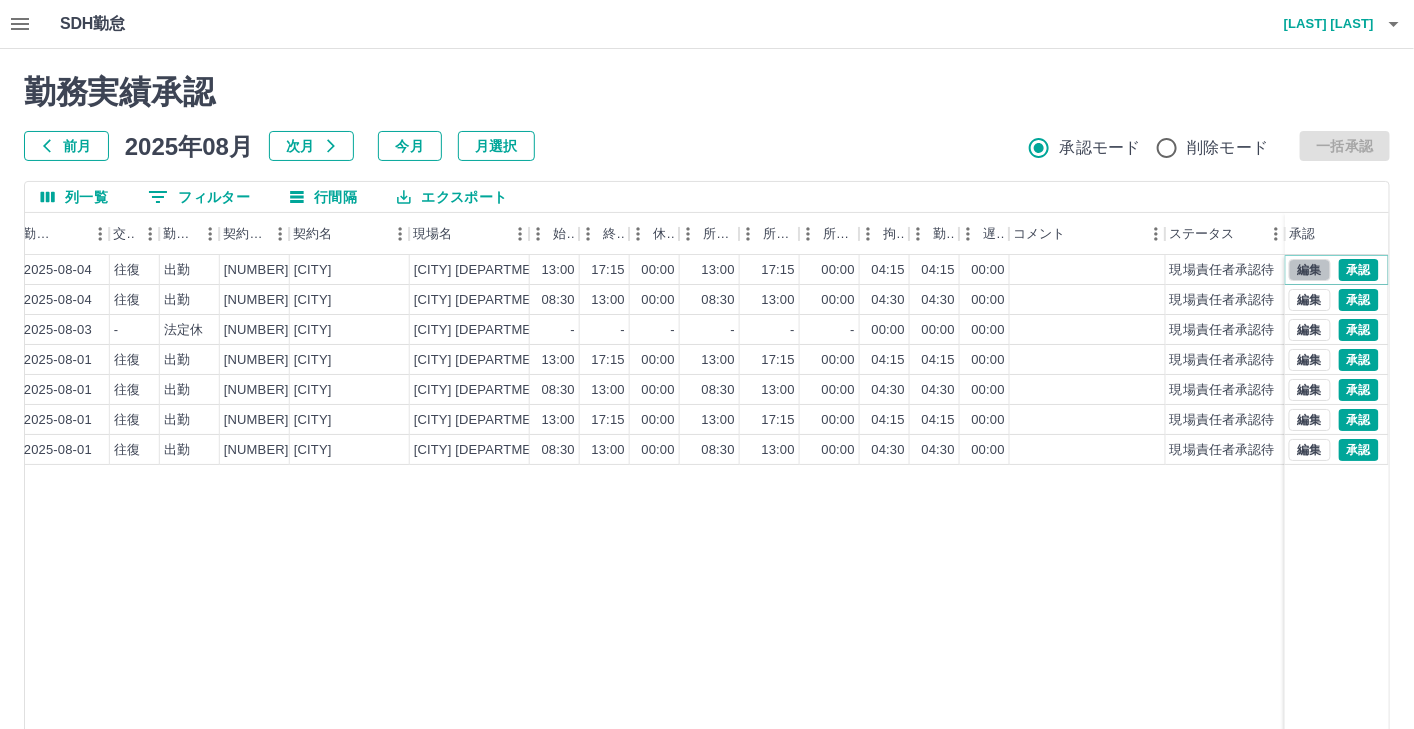 click on "編集" at bounding box center (1310, 270) 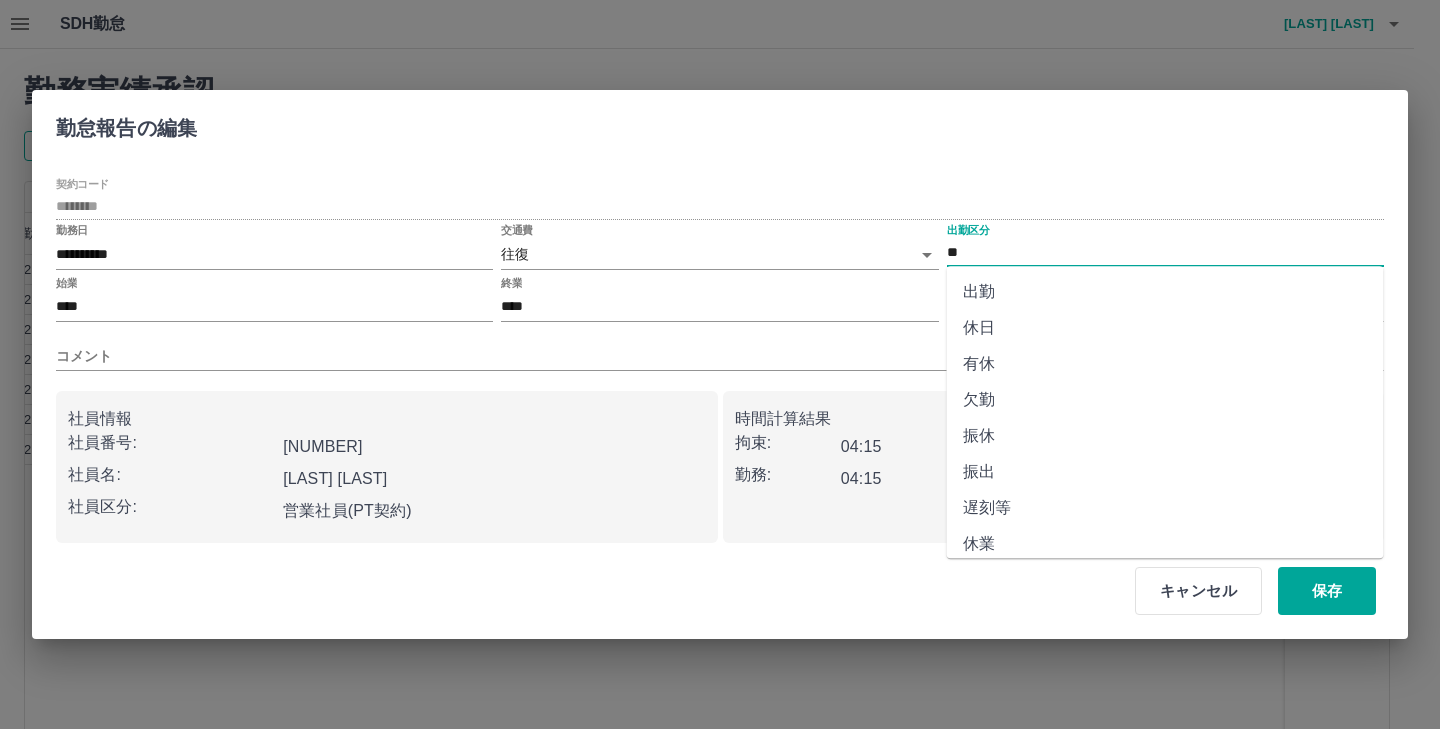click on "**" at bounding box center [1165, 252] 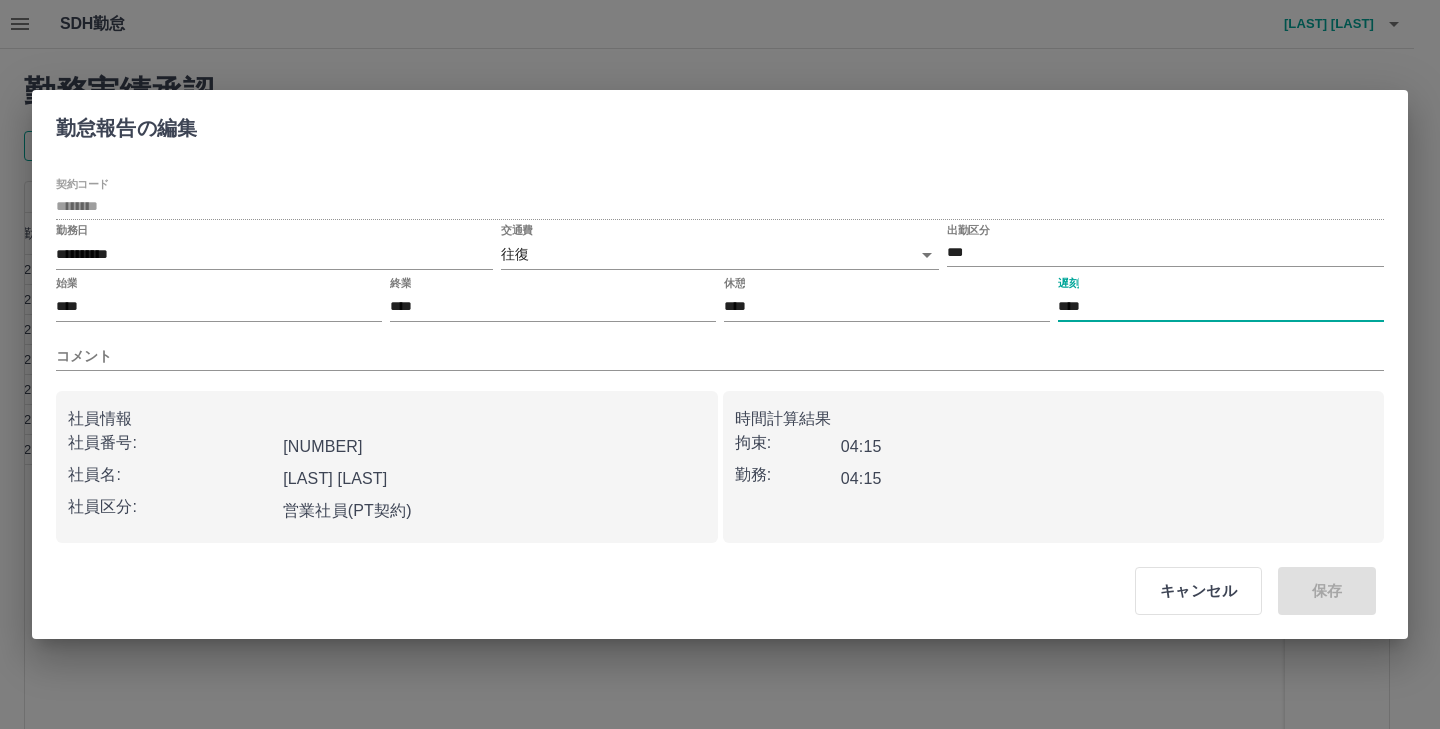 click on "****" at bounding box center [1221, 307] 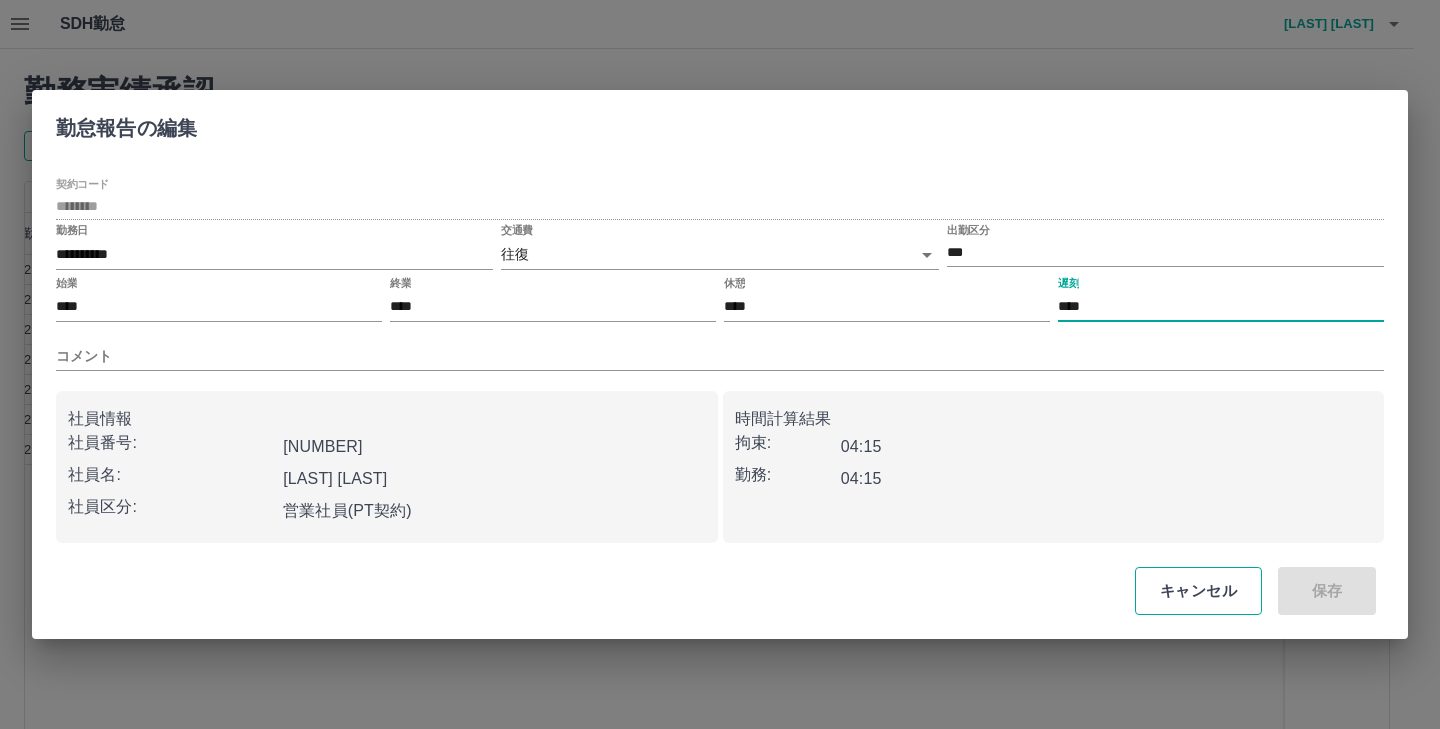 click on "キャンセル" at bounding box center (1198, 591) 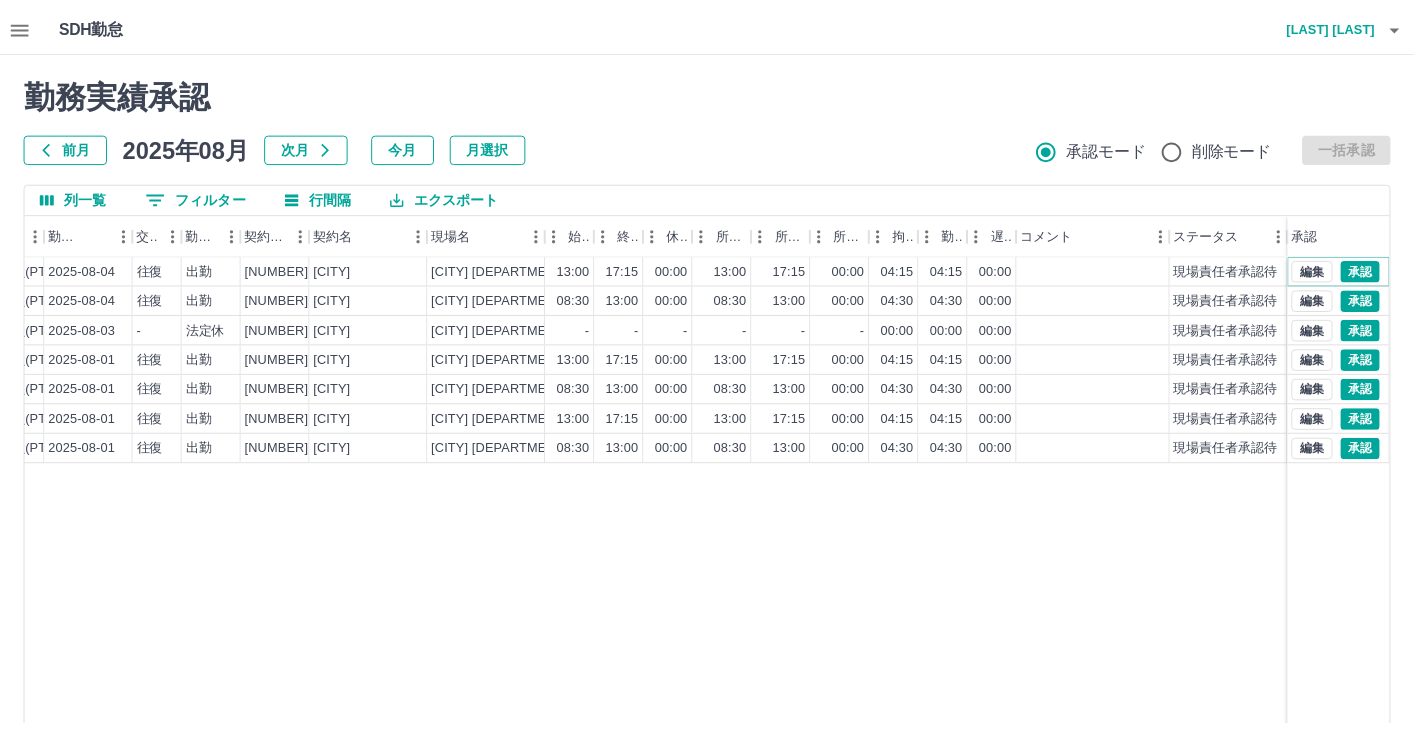 scroll, scrollTop: 0, scrollLeft: 356, axis: horizontal 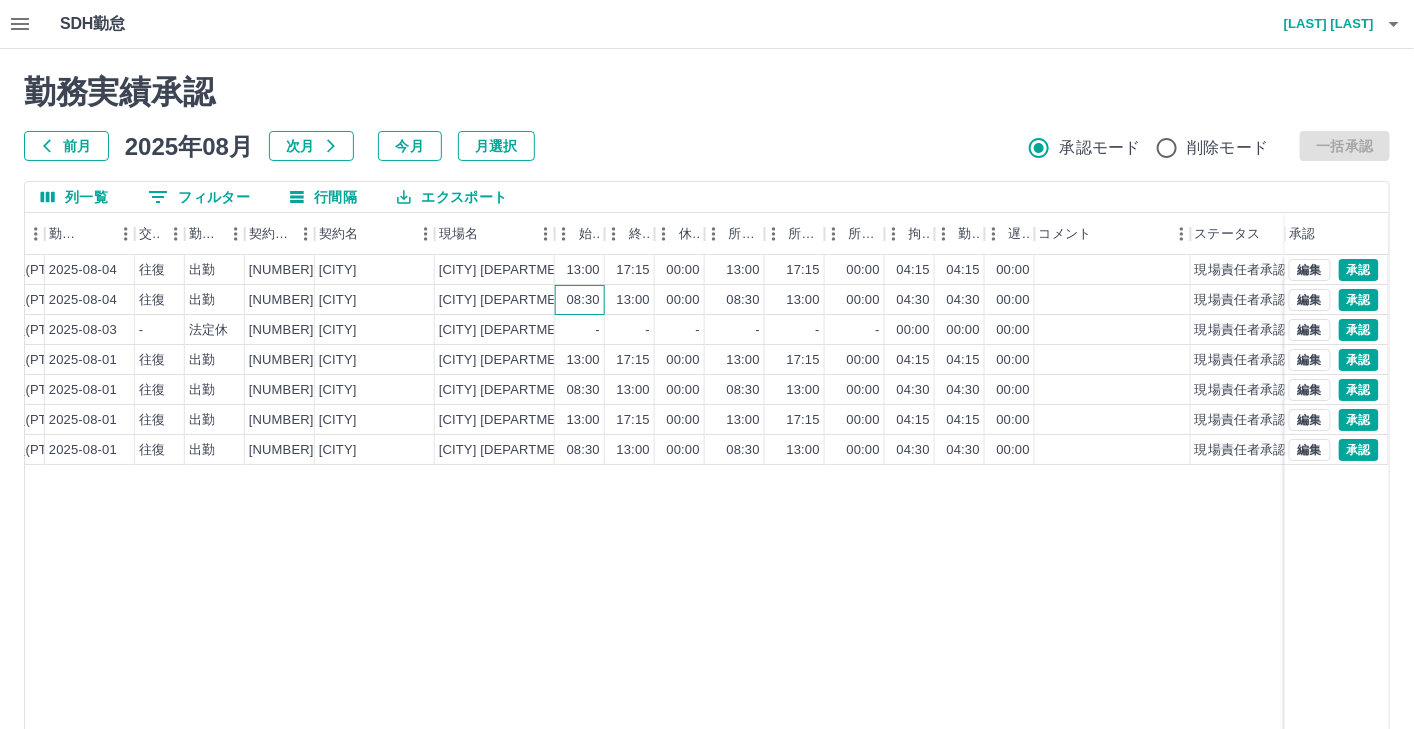 click on "08:30" at bounding box center [580, 300] 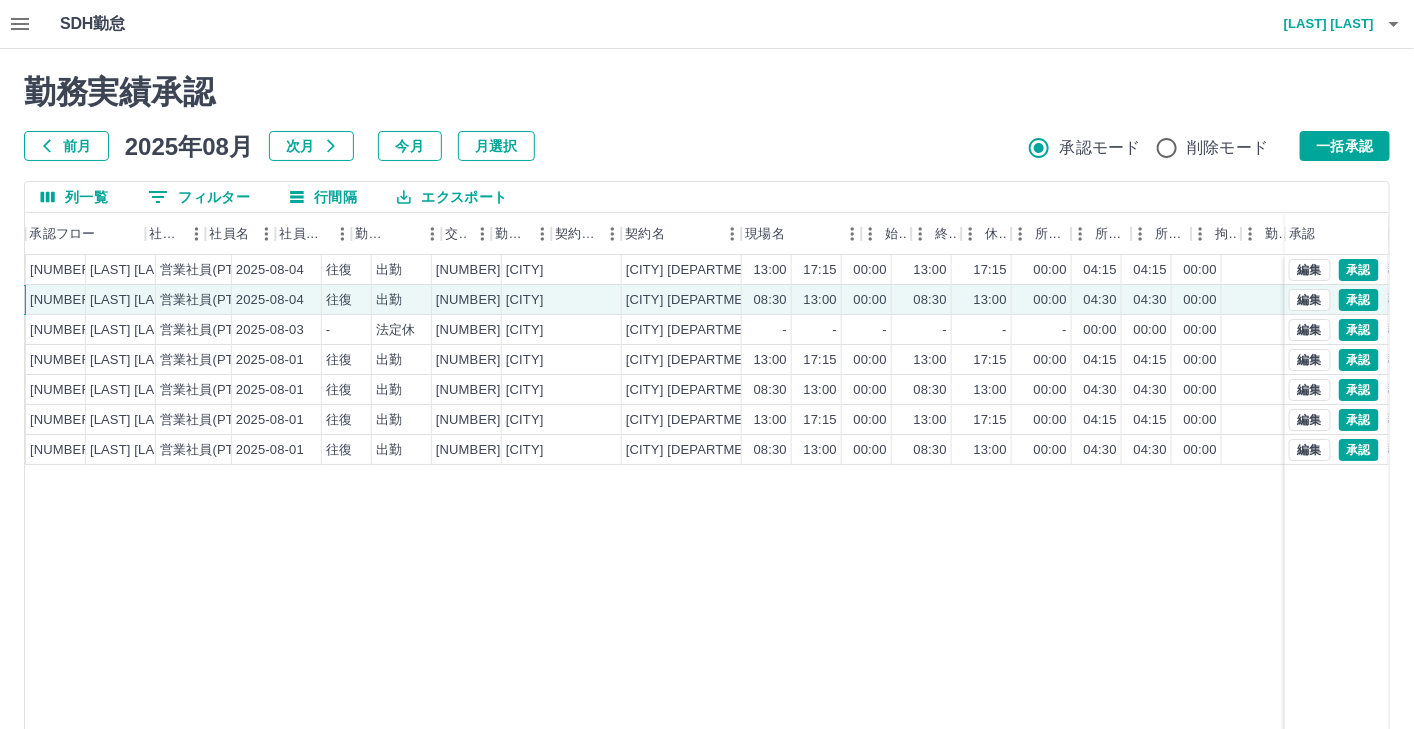scroll, scrollTop: 0, scrollLeft: 49, axis: horizontal 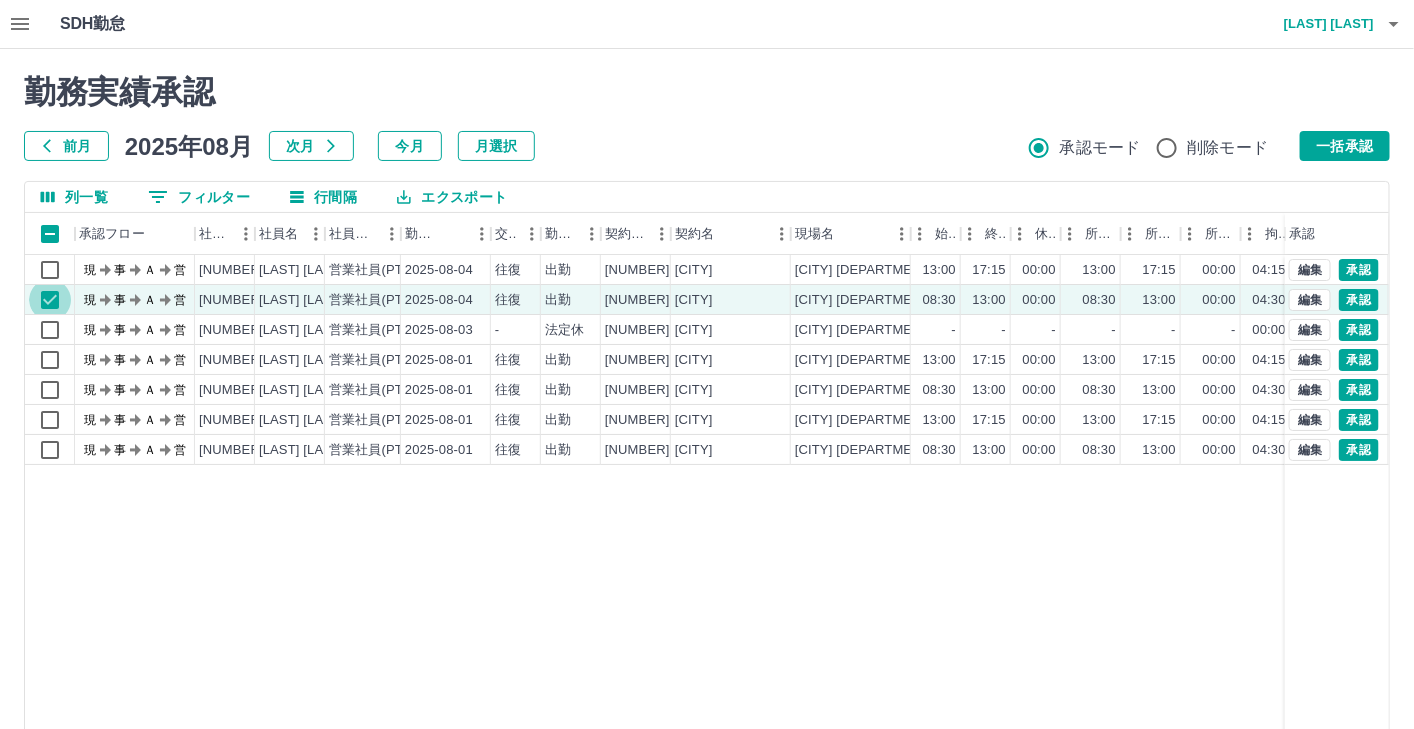 click on "現 事 Ａ 営 0104202 坂本　圭子 営業社員(PT契約) 2025-08-04 往復 出勤 43592001 日光市 日光市役所市民課 13:00 17:15 00:00 13:00 17:15 00:00 04:15 04:15 00:00 現場責任者承認待 現 事 Ａ 営 0104201 增川　伸枝 営業社員(PT契約) 2025-08-04 往復 出勤 43592001 日光市 日光市役所市民課 08:30 13:00 00:00 08:30 13:00 00:00 04:30 04:30 00:00 現場責任者承認待 現 事 Ａ 営 0104202 坂本　圭子 営業社員(PT契約) 2025-08-03  -  法定休 43592001 日光市 日光市役所市民課 - - - - - - 00:00 00:00 00:00 現場責任者承認待 現 事 Ａ 営 0104201 增川　伸枝 営業社員(PT契約) 2025-08-01 往復 出勤 43592001 日光市 日光市役所市民課 13:00 17:15 00:00 13:00 17:15 00:00 04:15 04:15 00:00 現場責任者承認待 現 事 Ａ 営 0106066 高橋　香織 営業社員(PT契約) 2025-08-01 往復 出勤 43592001 日光市 日光市役所市民課 08:30 13:00 00:00 08:30 13:00 00:00 04:30 04:30 00:00 現 事 Ａ 営" at bounding box center [898, 511] 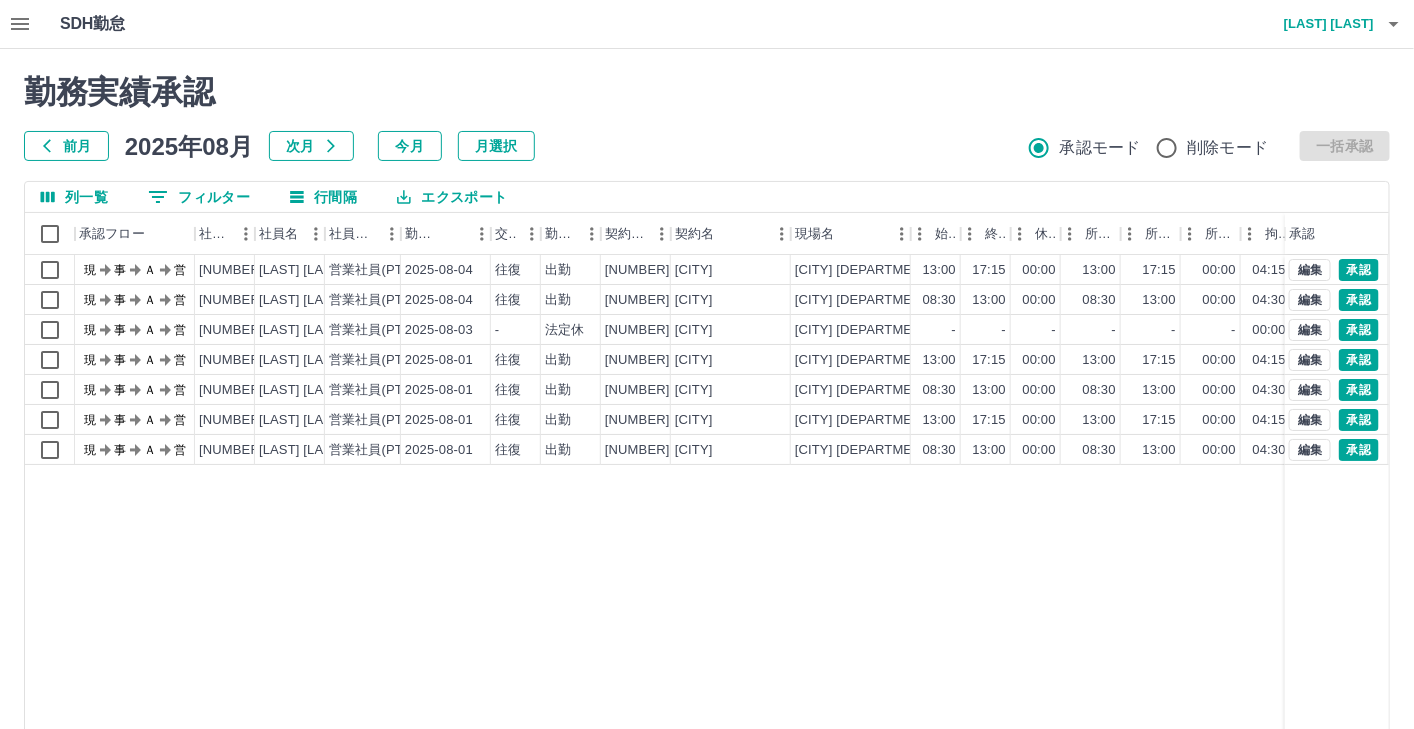 click 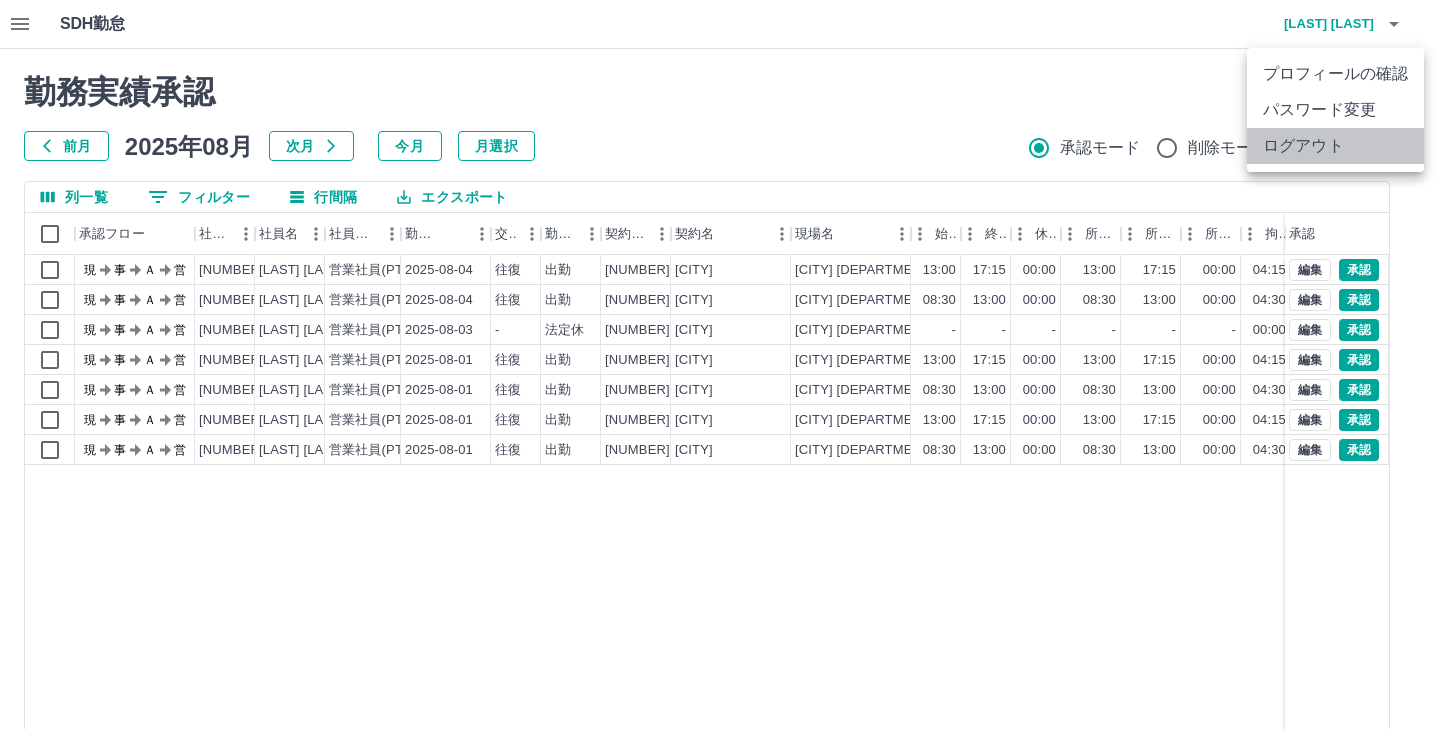 click on "ログアウト" at bounding box center (1335, 146) 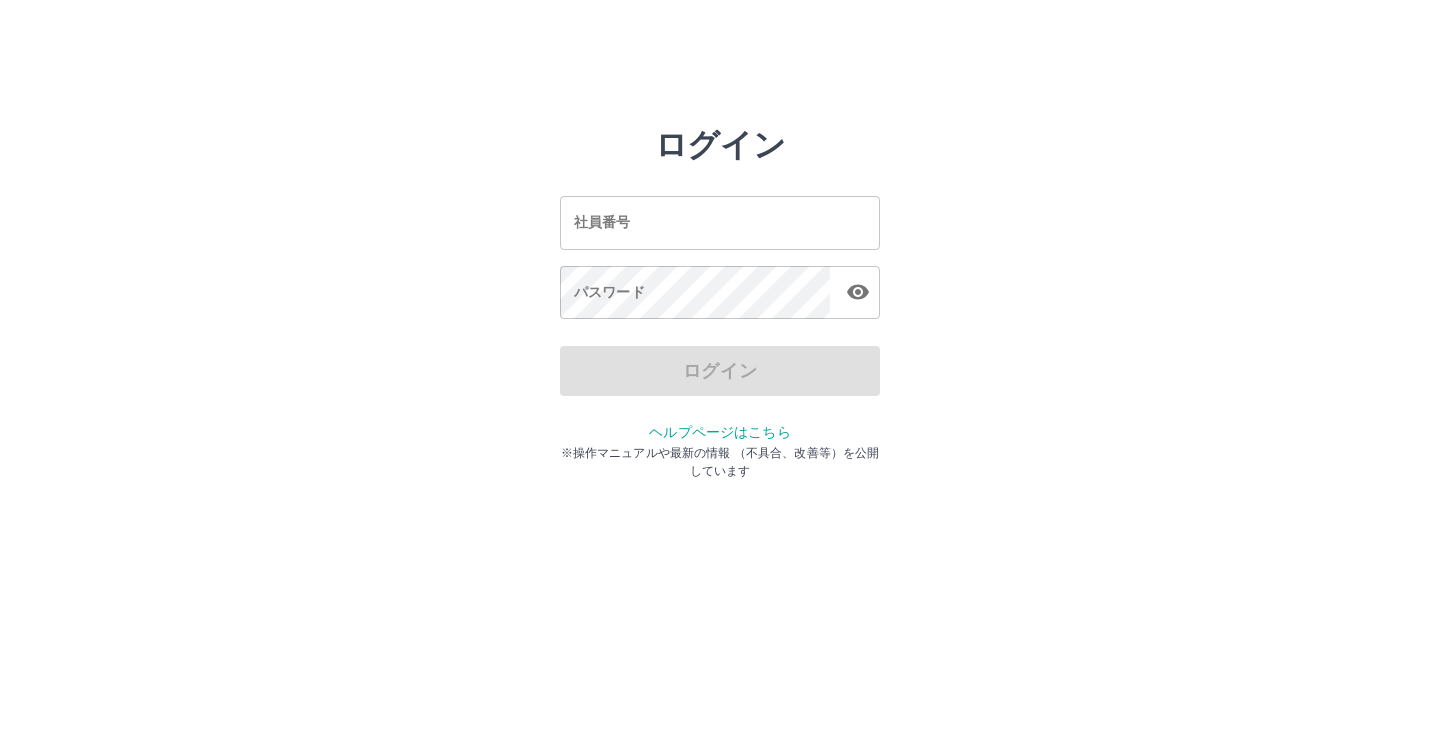scroll, scrollTop: 0, scrollLeft: 0, axis: both 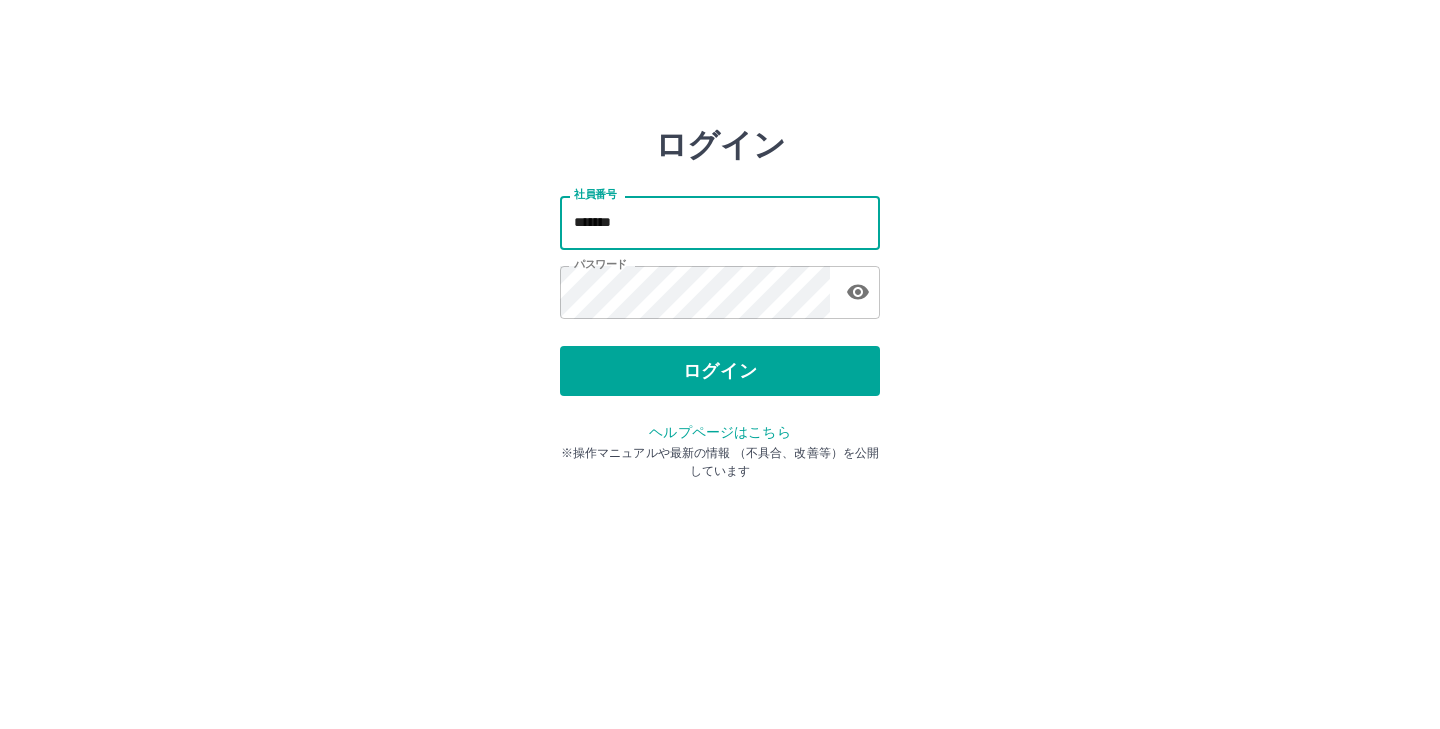 drag, startPoint x: 683, startPoint y: 196, endPoint x: 672, endPoint y: 207, distance: 15.556349 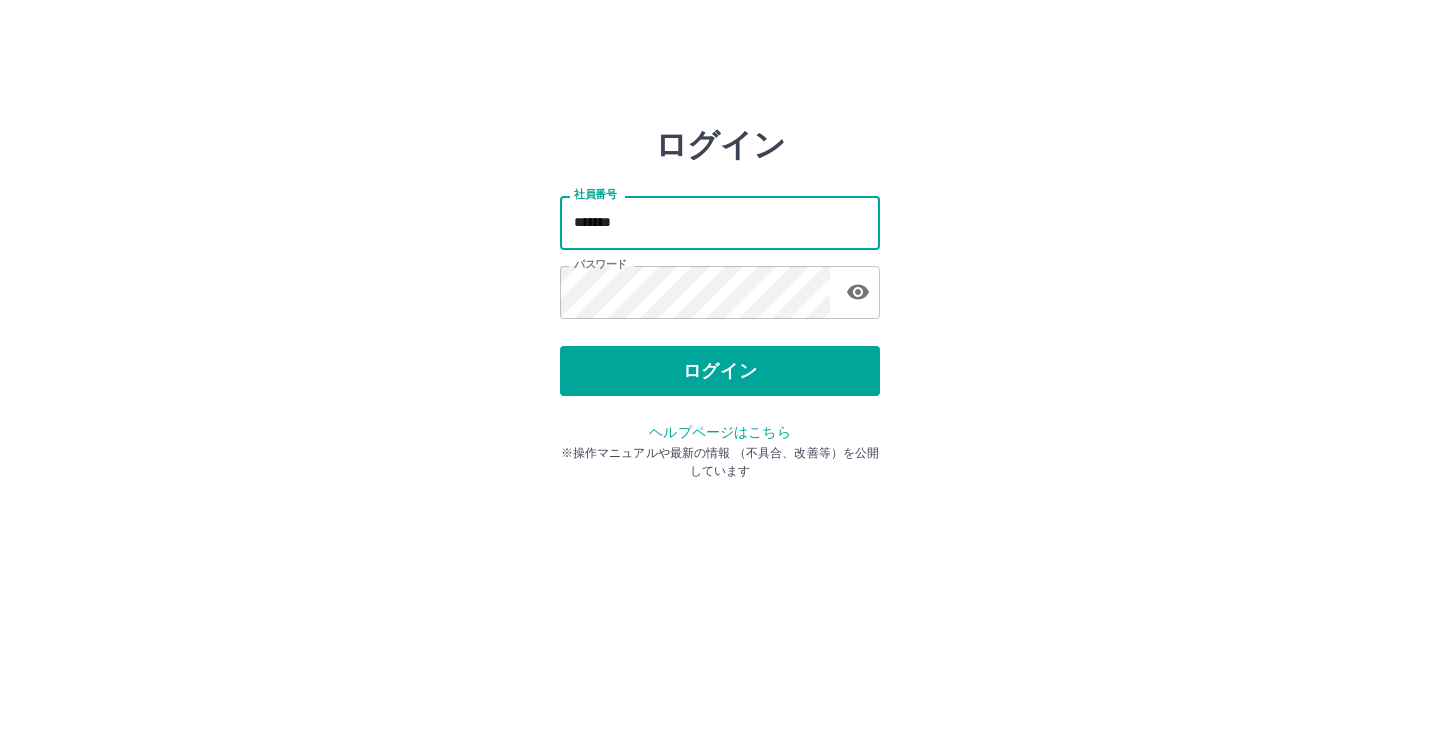 type on "*******" 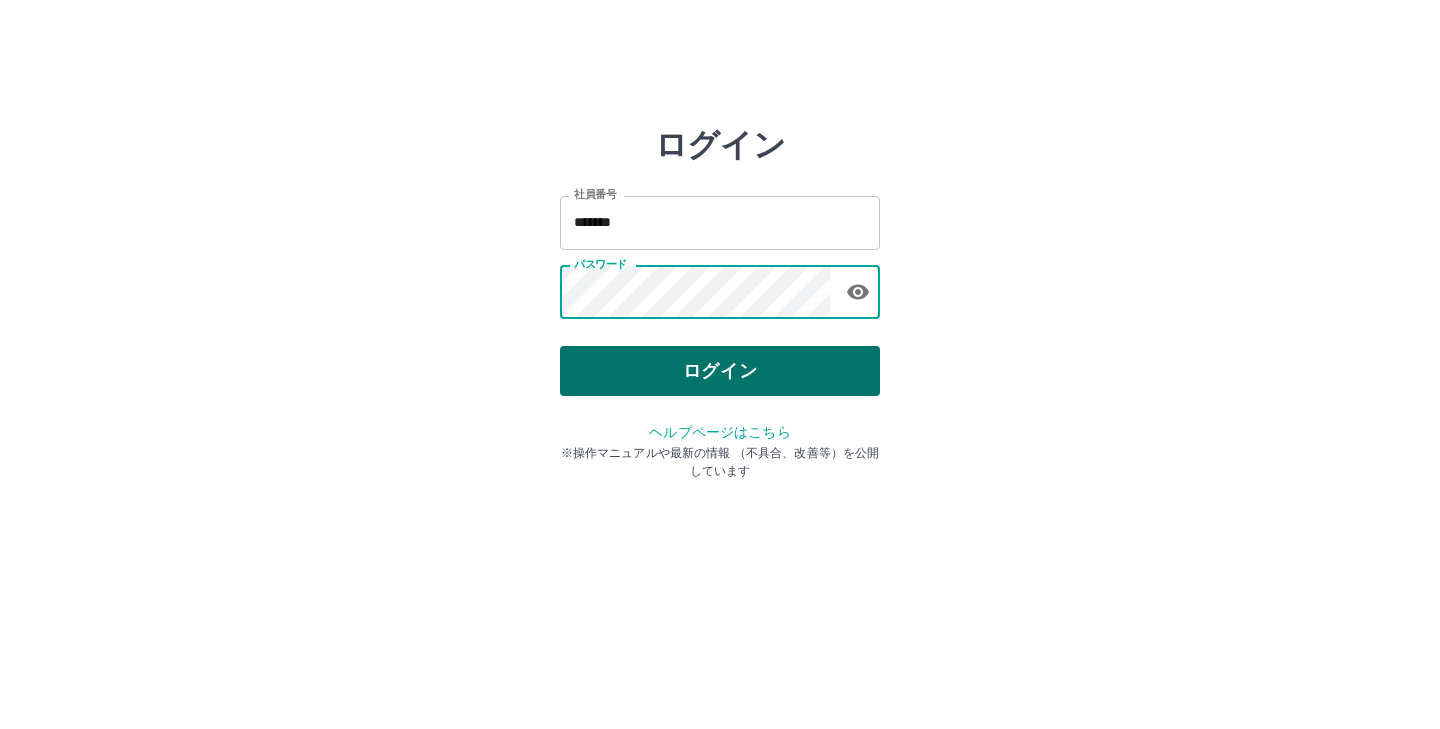 click on "ログイン" at bounding box center (720, 371) 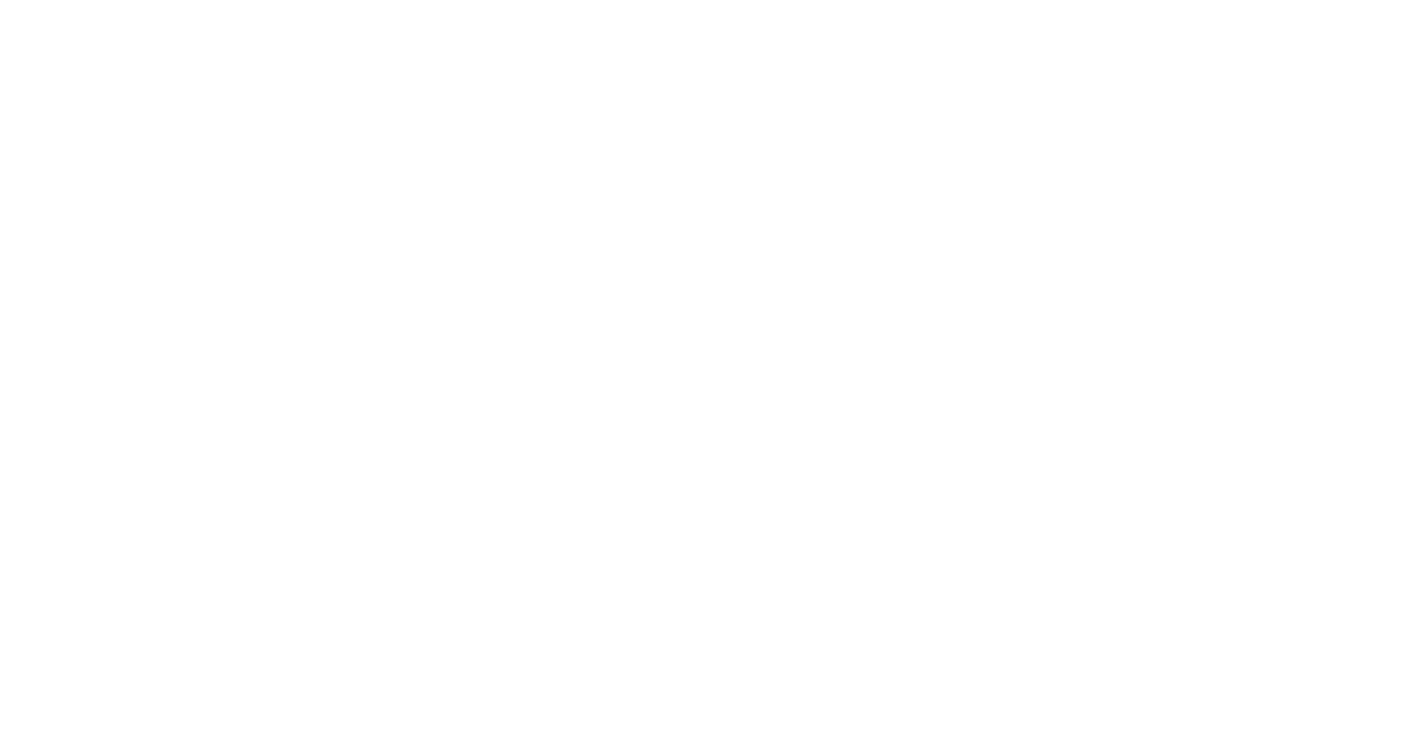 scroll, scrollTop: 0, scrollLeft: 0, axis: both 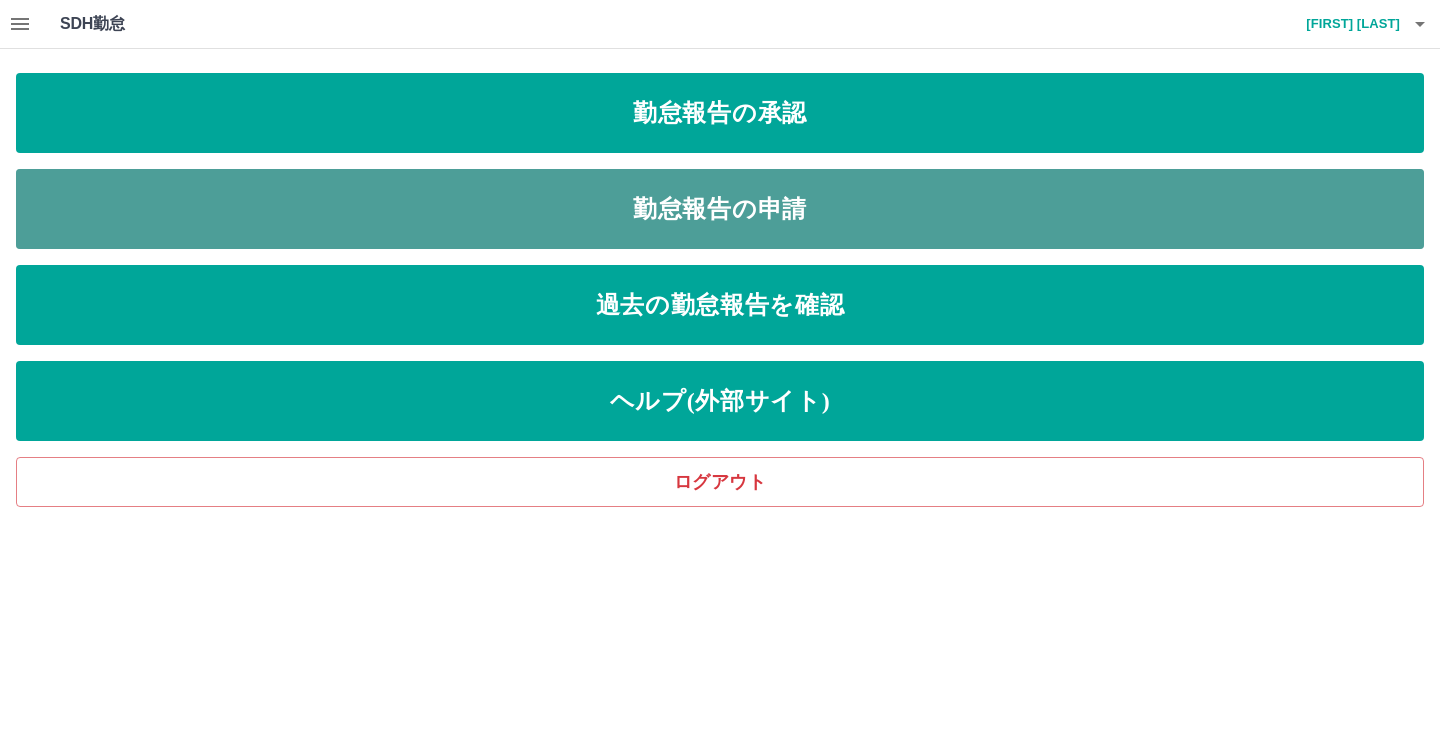 click on "勤怠報告の申請" at bounding box center [720, 209] 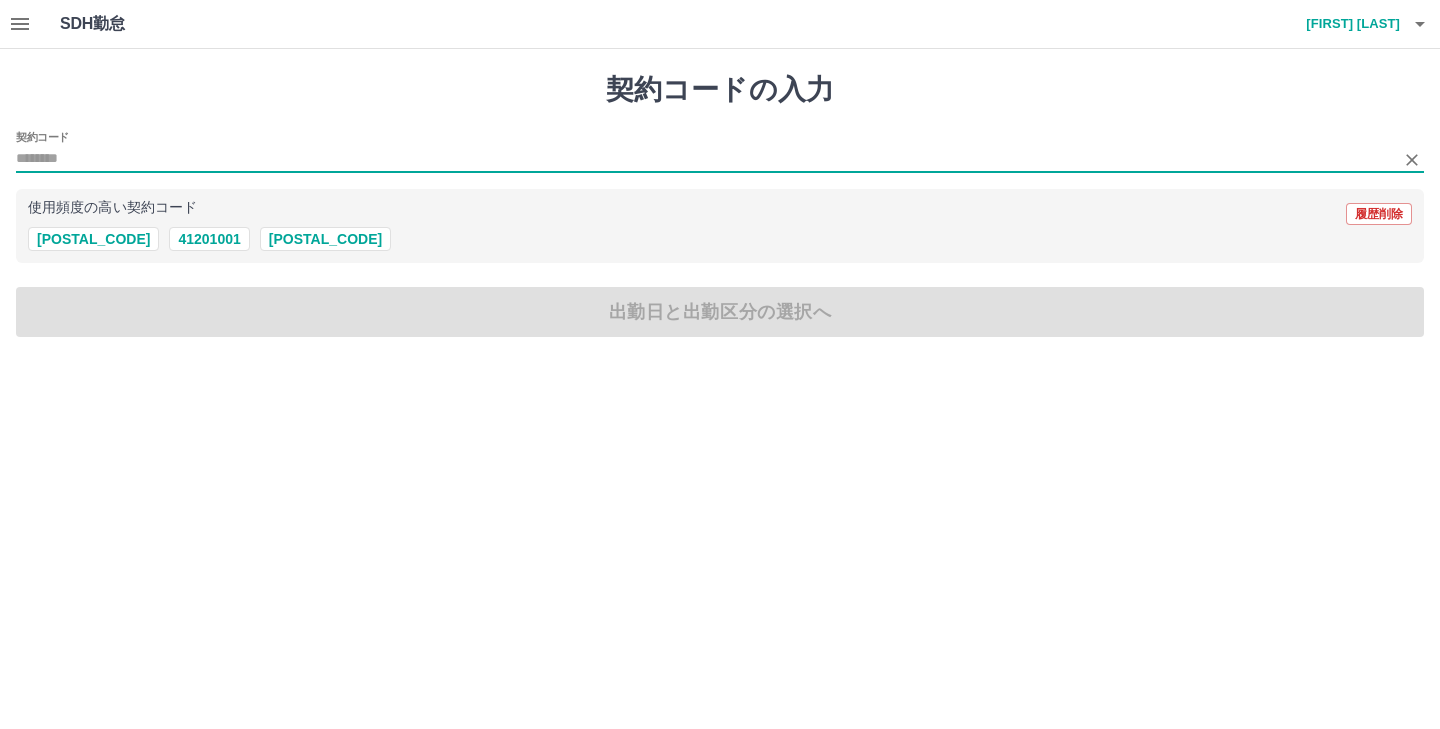 click on "契約コード" at bounding box center [705, 159] 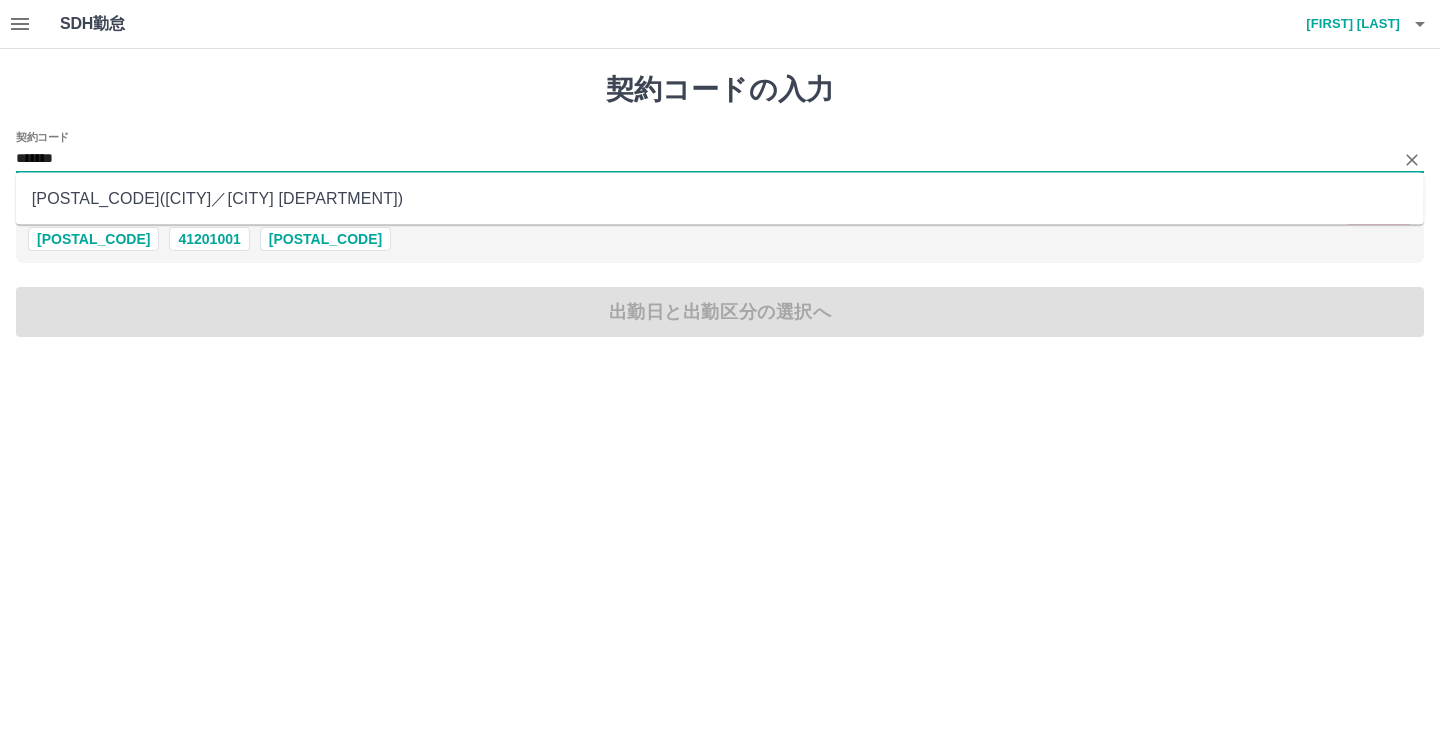 click on "43592001  ( 日光市 ／ 日光市役所市民課 )" at bounding box center [720, 199] 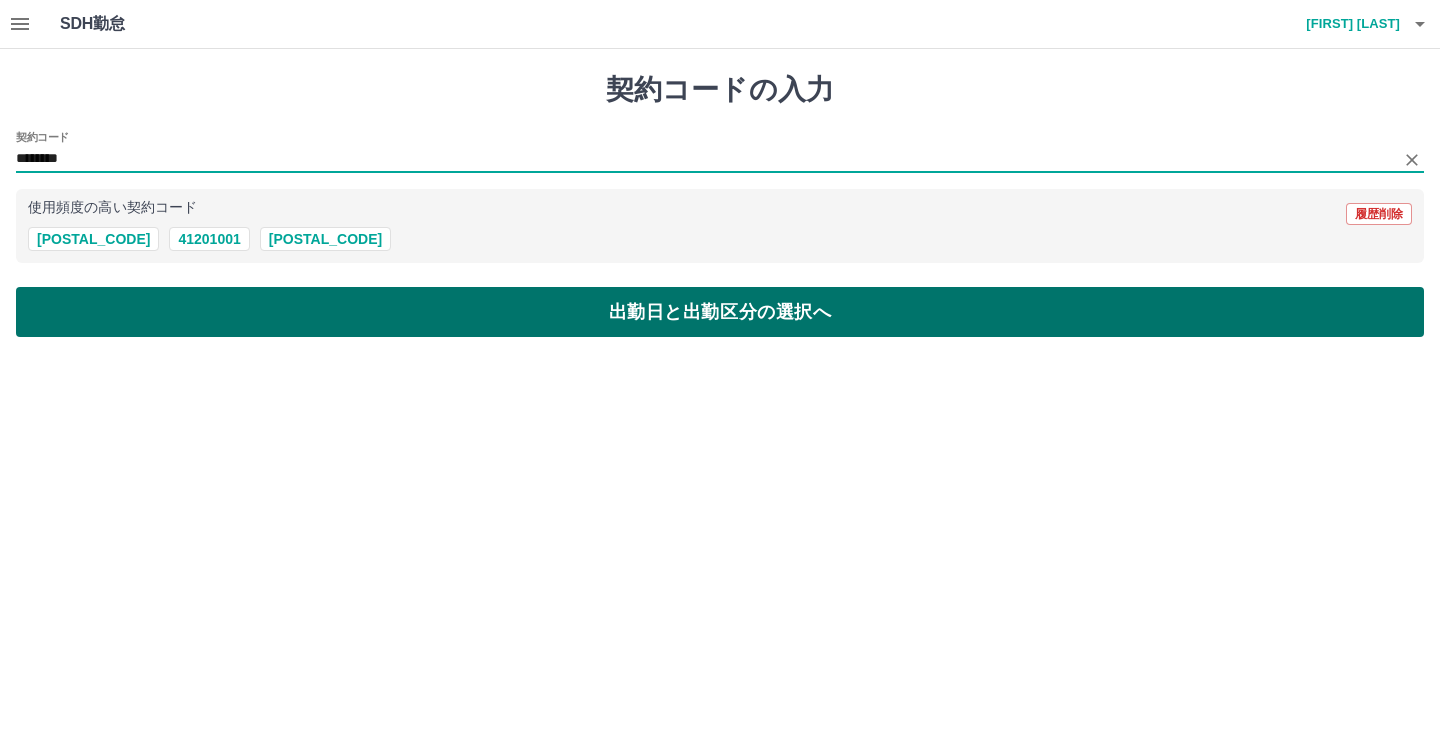 type on "********" 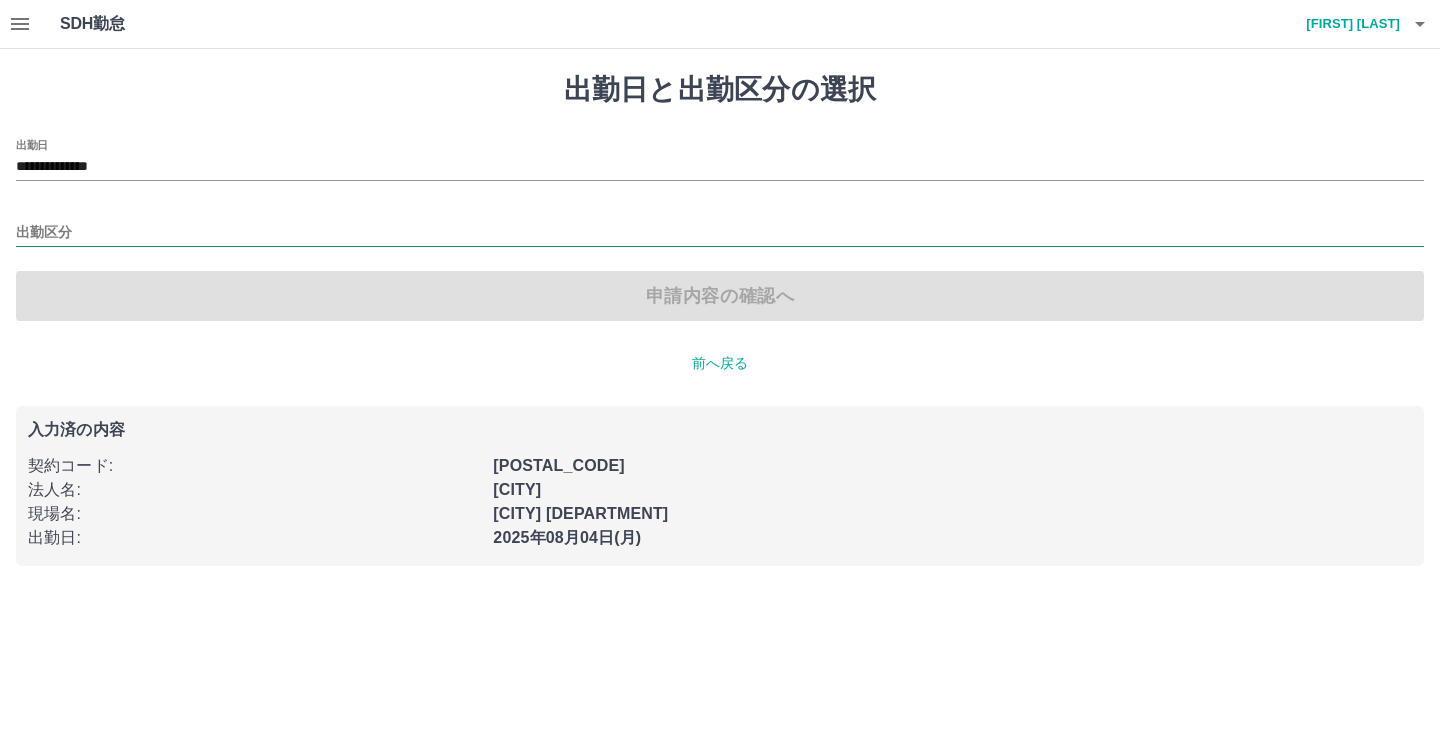 click on "出勤区分" at bounding box center [720, 233] 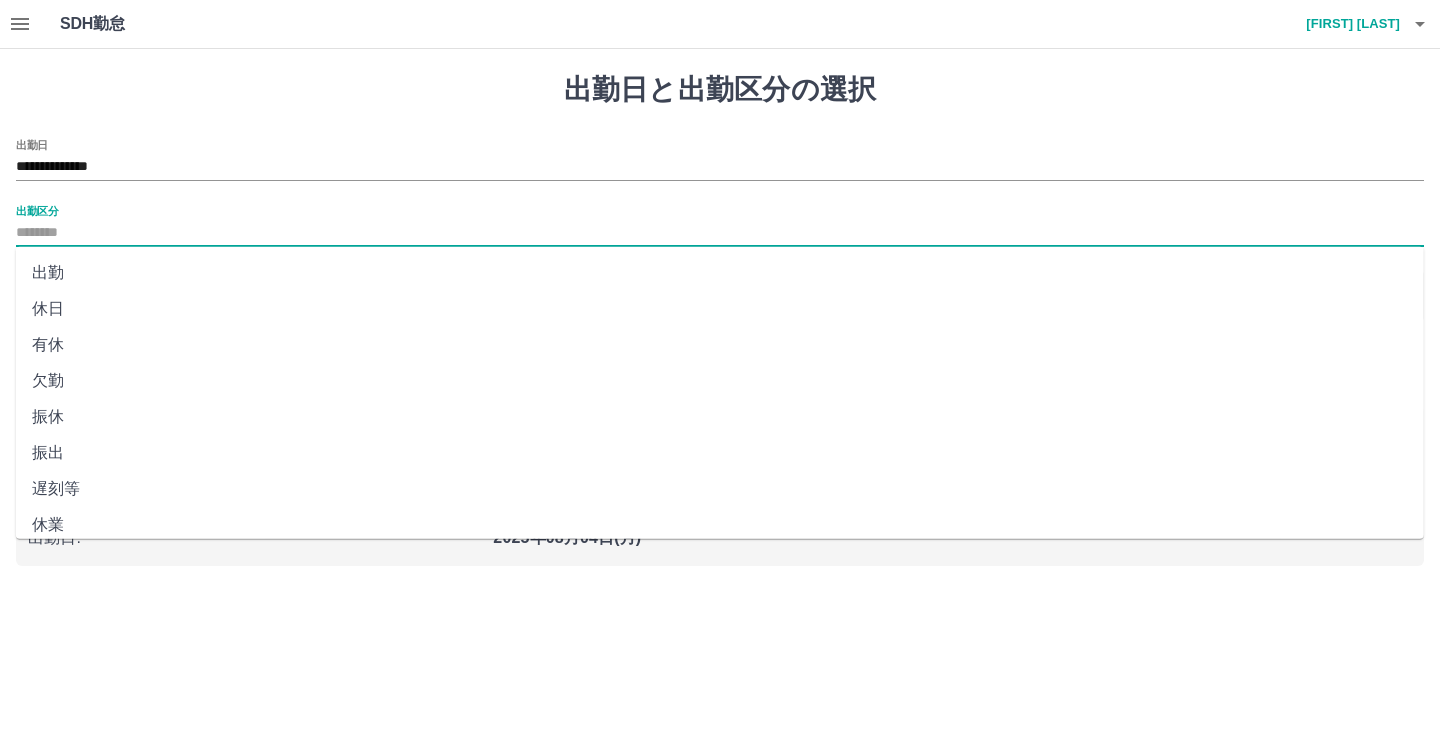 click on "遅刻等" at bounding box center [720, 489] 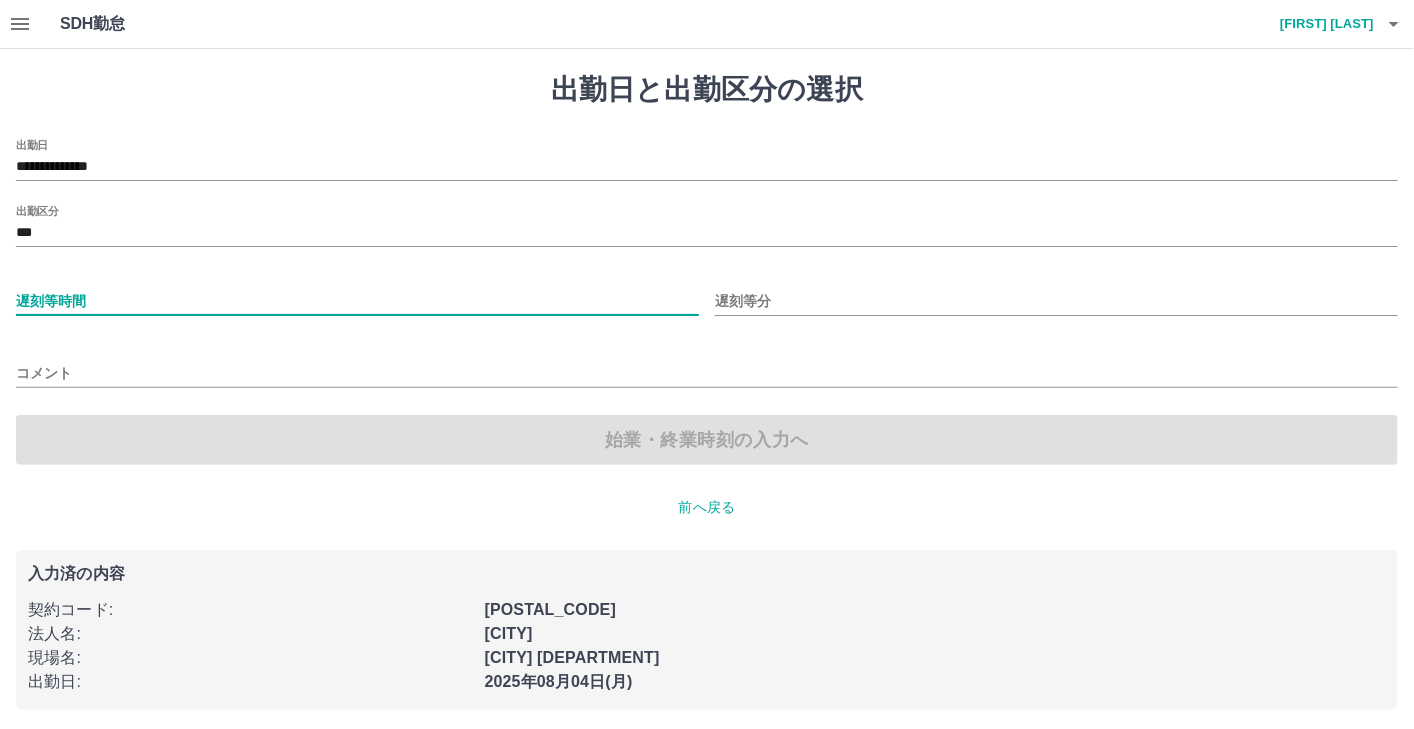 click on "遅刻等時間" at bounding box center [357, 301] 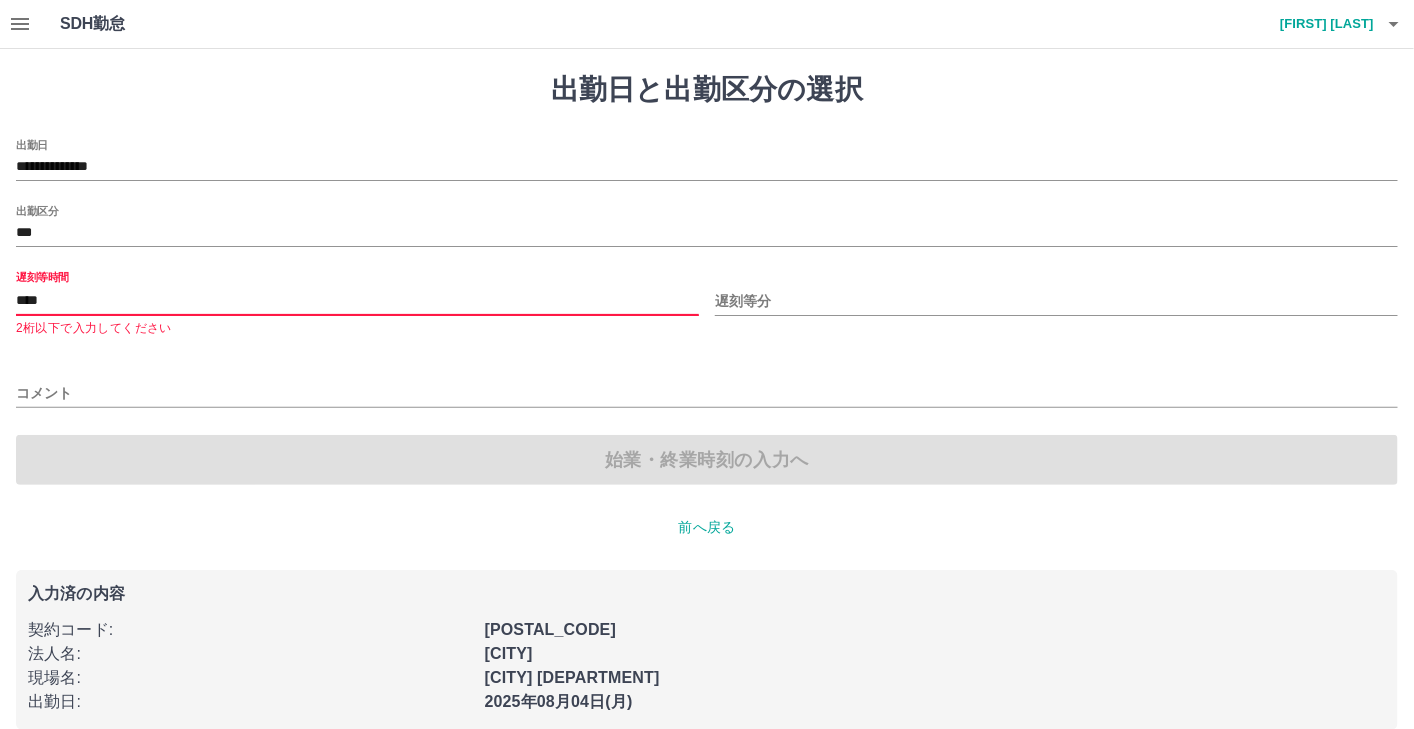 type on "****" 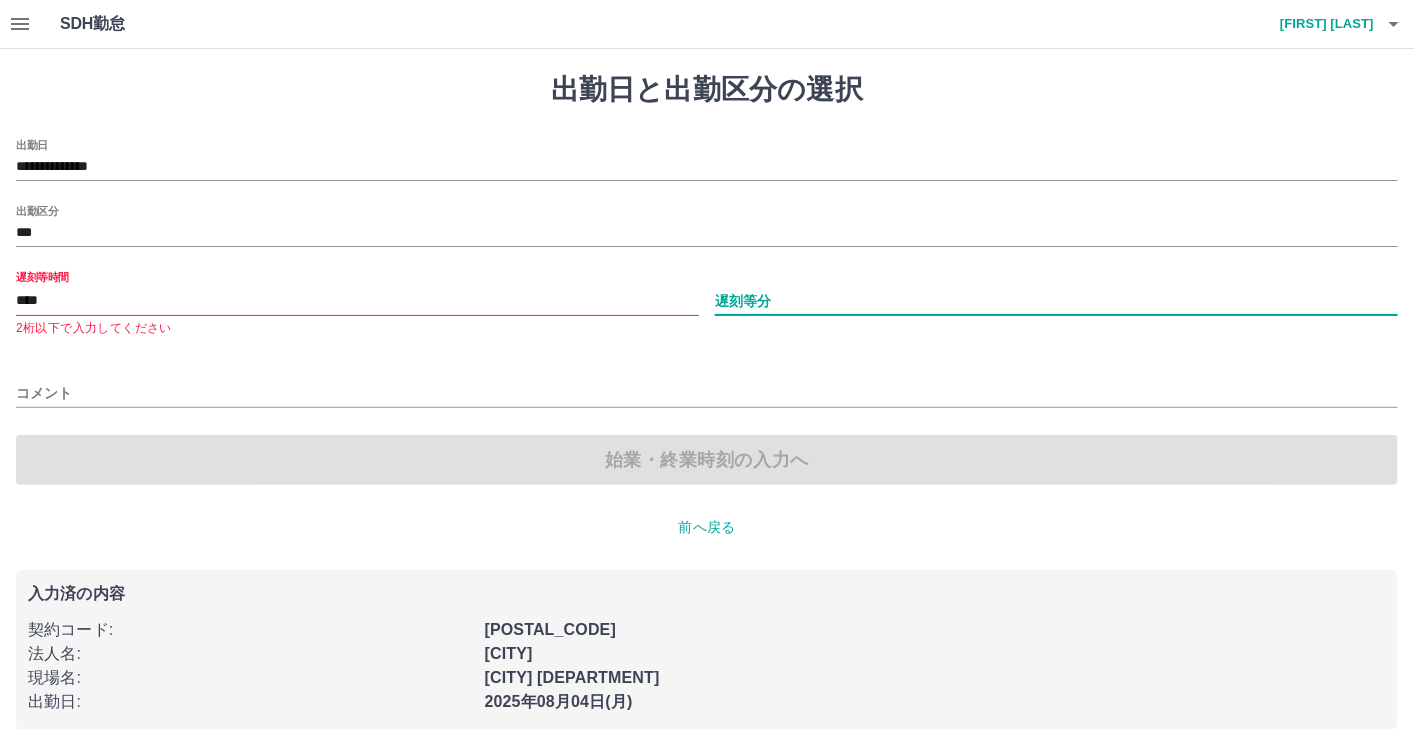 click on "遅刻等分" at bounding box center (1056, 301) 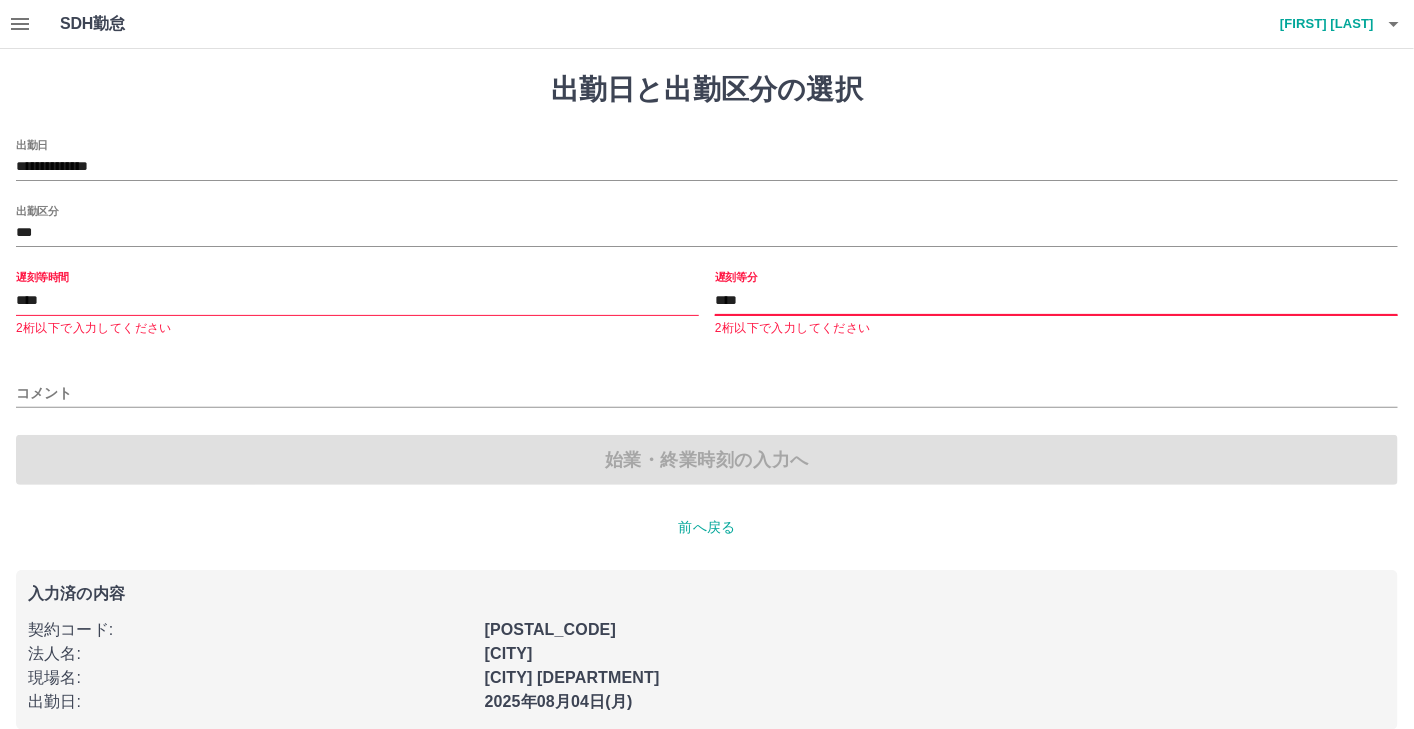 type on "****" 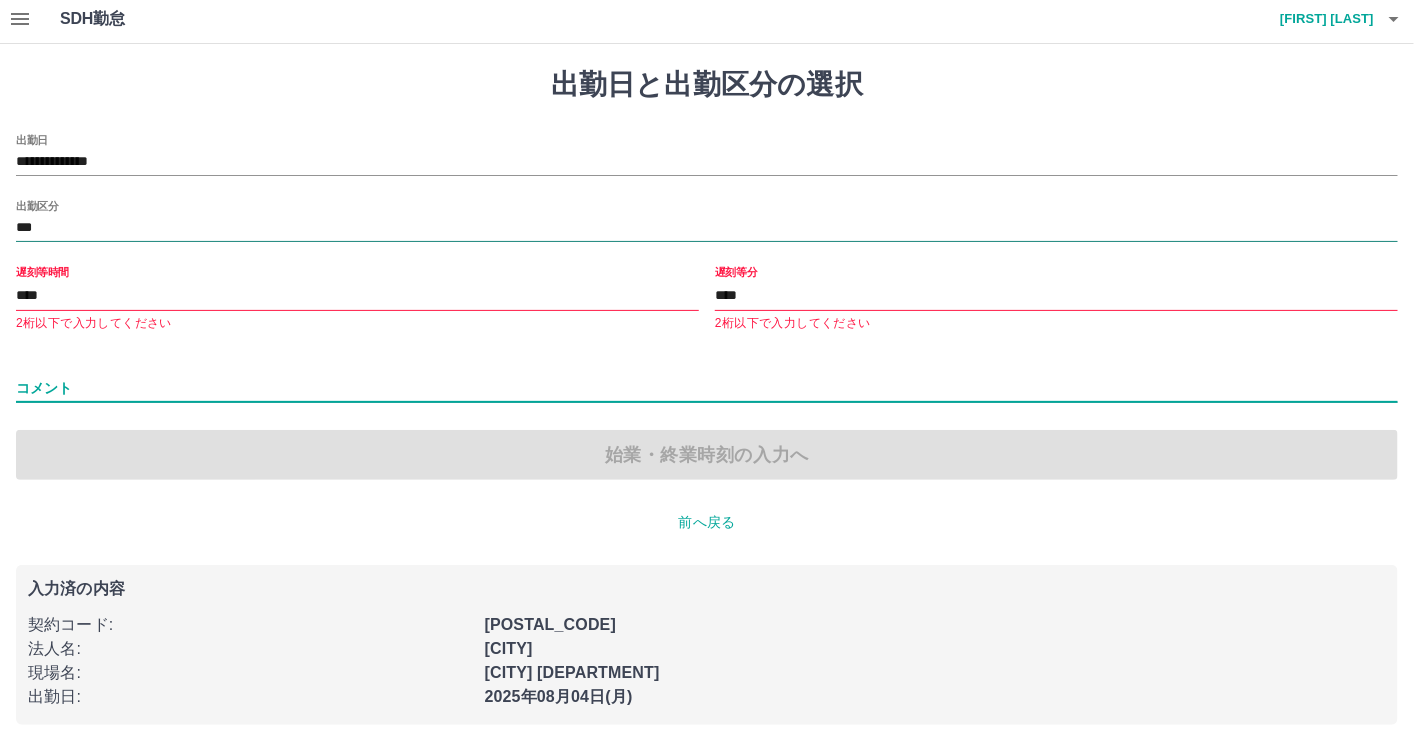 scroll, scrollTop: 0, scrollLeft: 0, axis: both 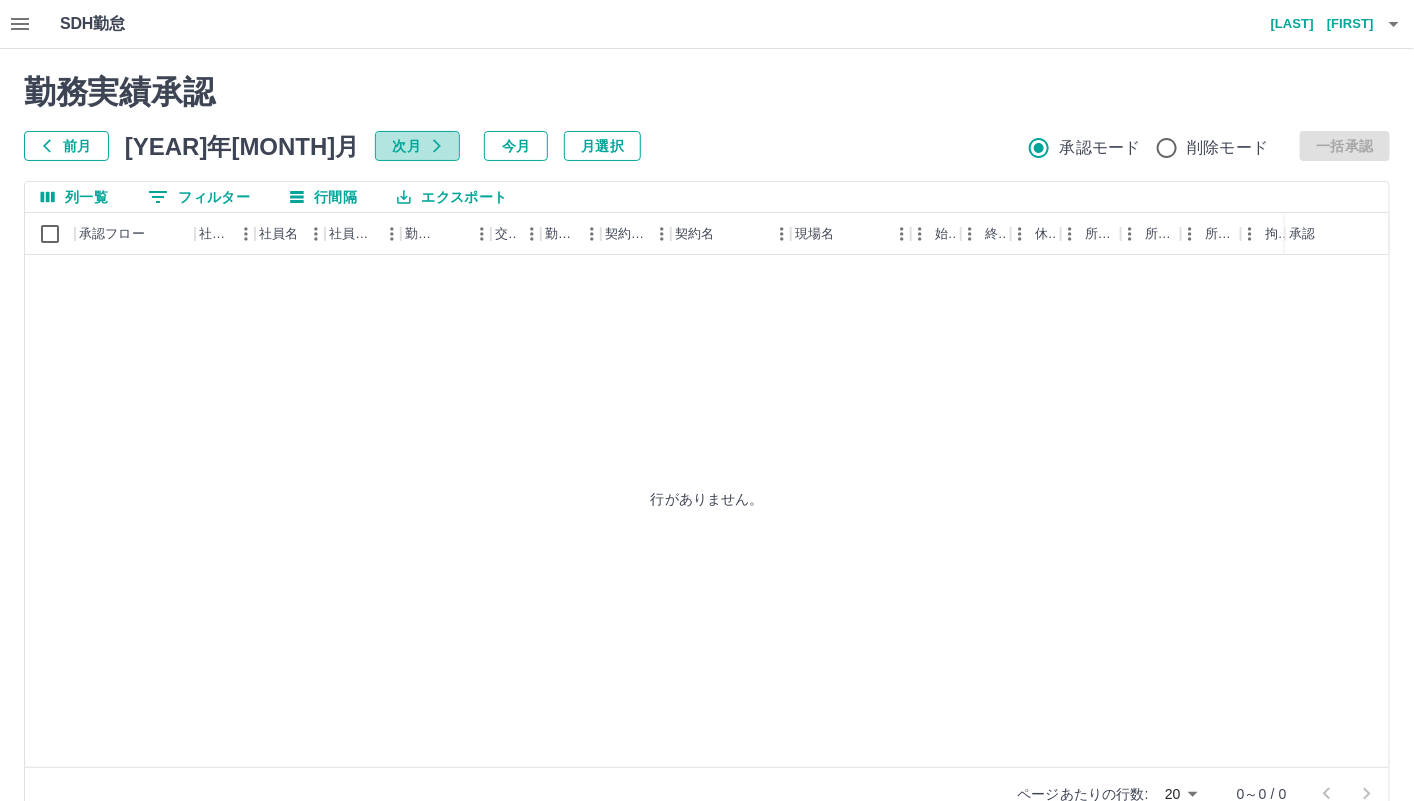 click on "次月" at bounding box center (417, 146) 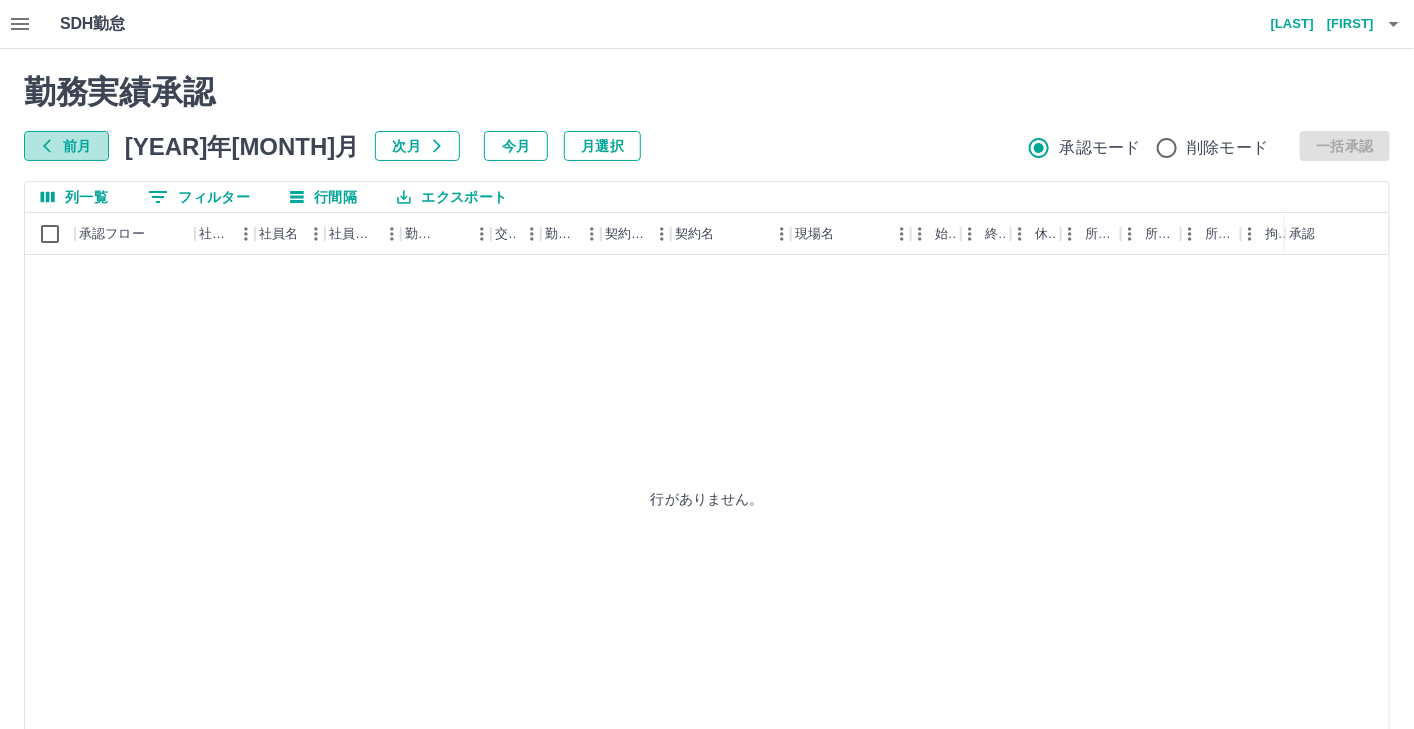 click on "前月" at bounding box center (66, 146) 